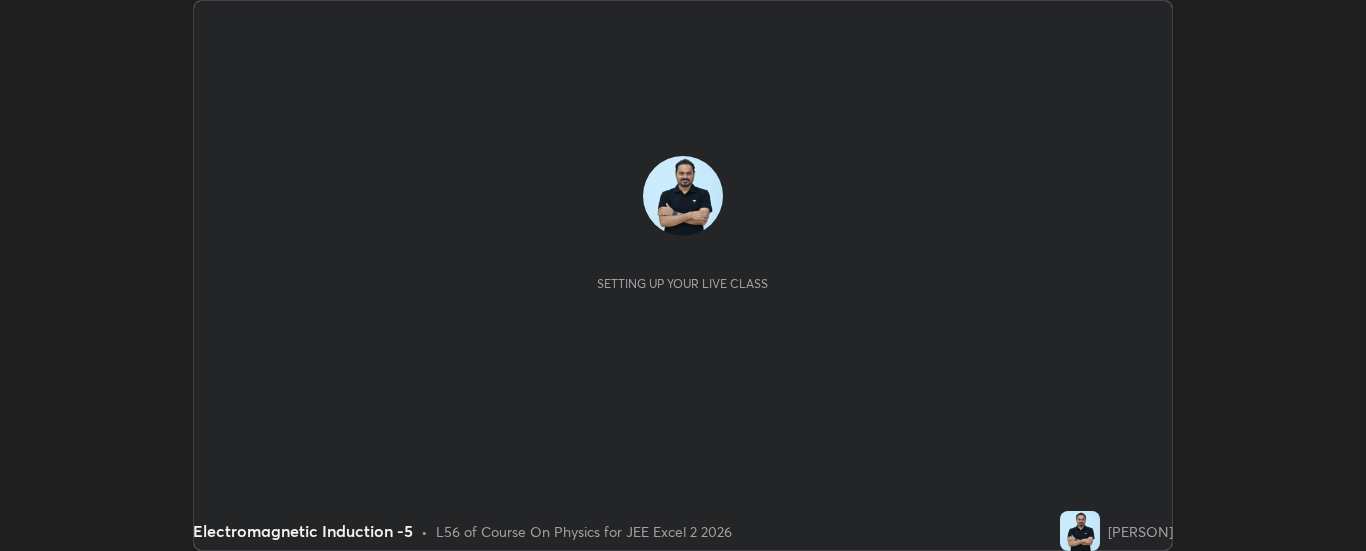 scroll, scrollTop: 0, scrollLeft: 0, axis: both 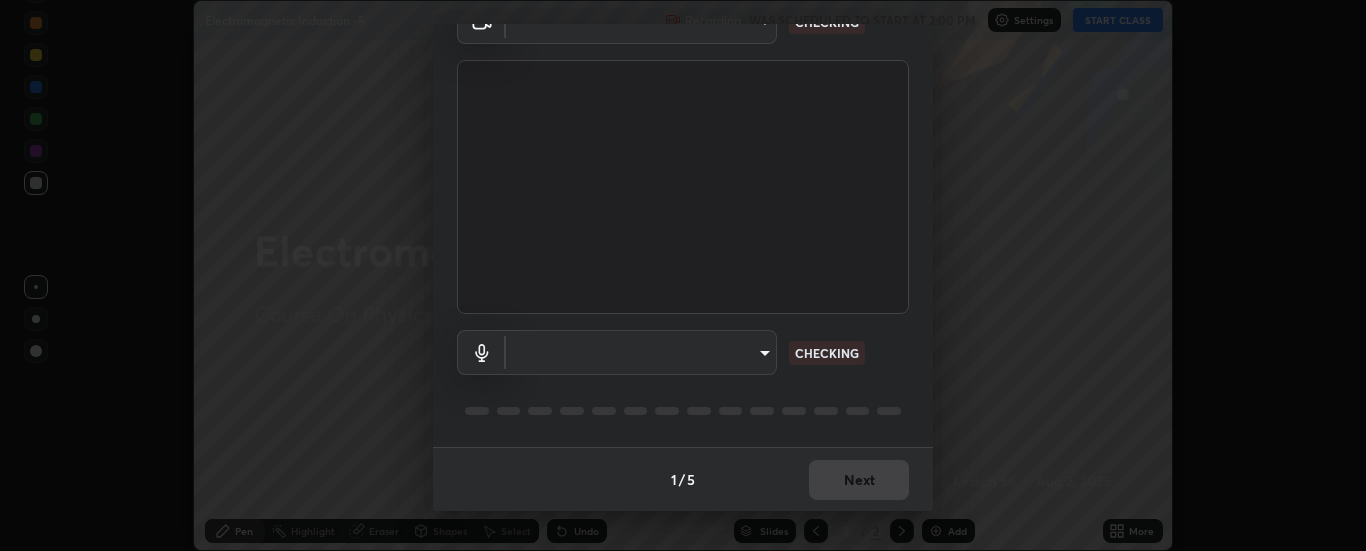 type on "33bb49e09bcfbb4316c4890d77ad60ffd3795cdb709f4857747982be22fbf515" 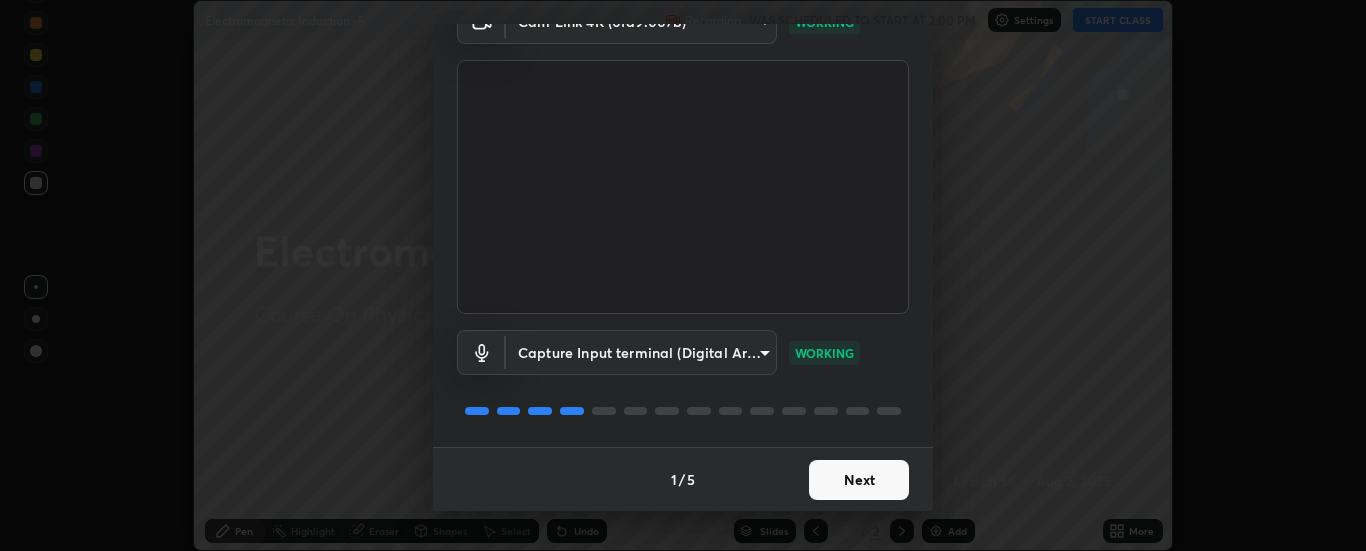 click on "Next" at bounding box center (859, 480) 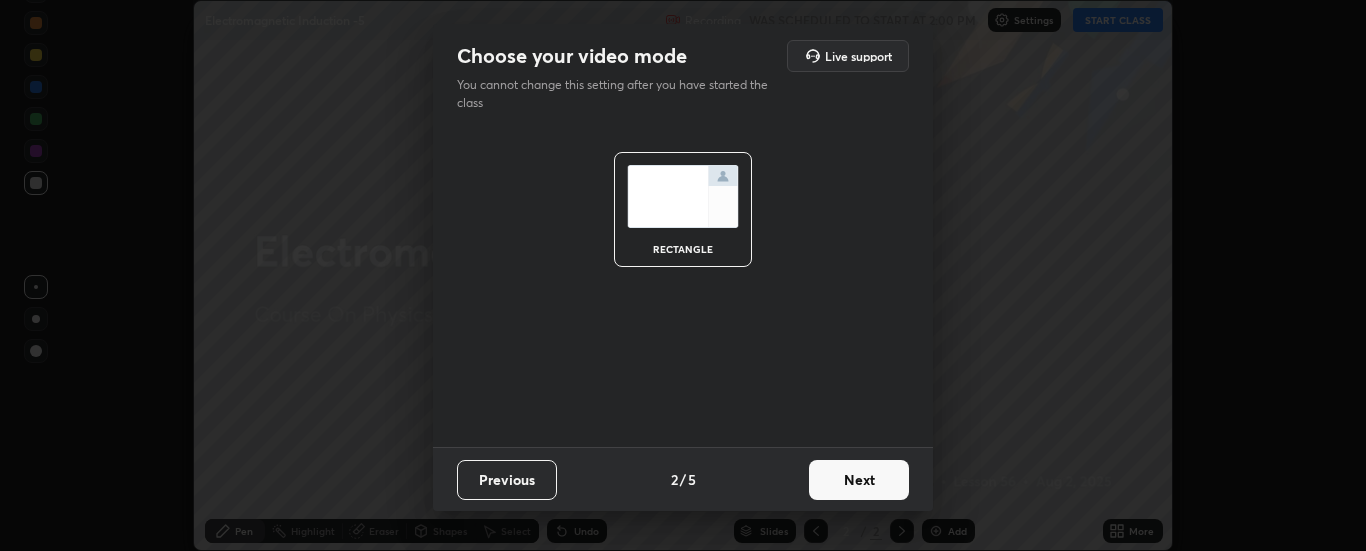 scroll, scrollTop: 0, scrollLeft: 0, axis: both 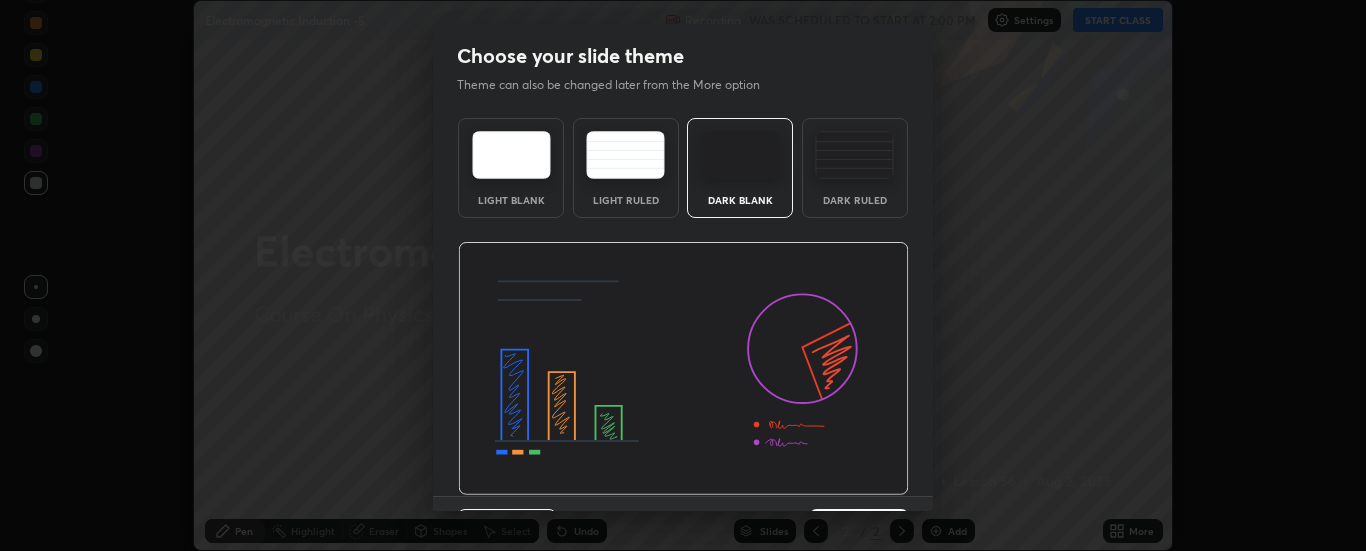 click at bounding box center [683, 369] 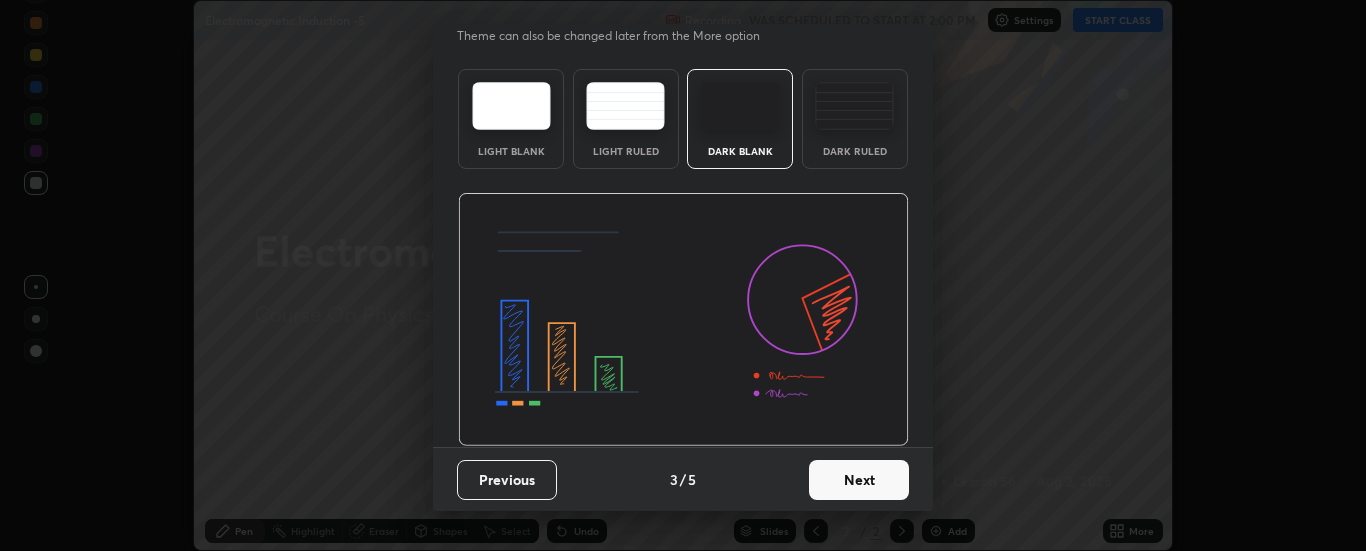 click on "Next" at bounding box center [859, 480] 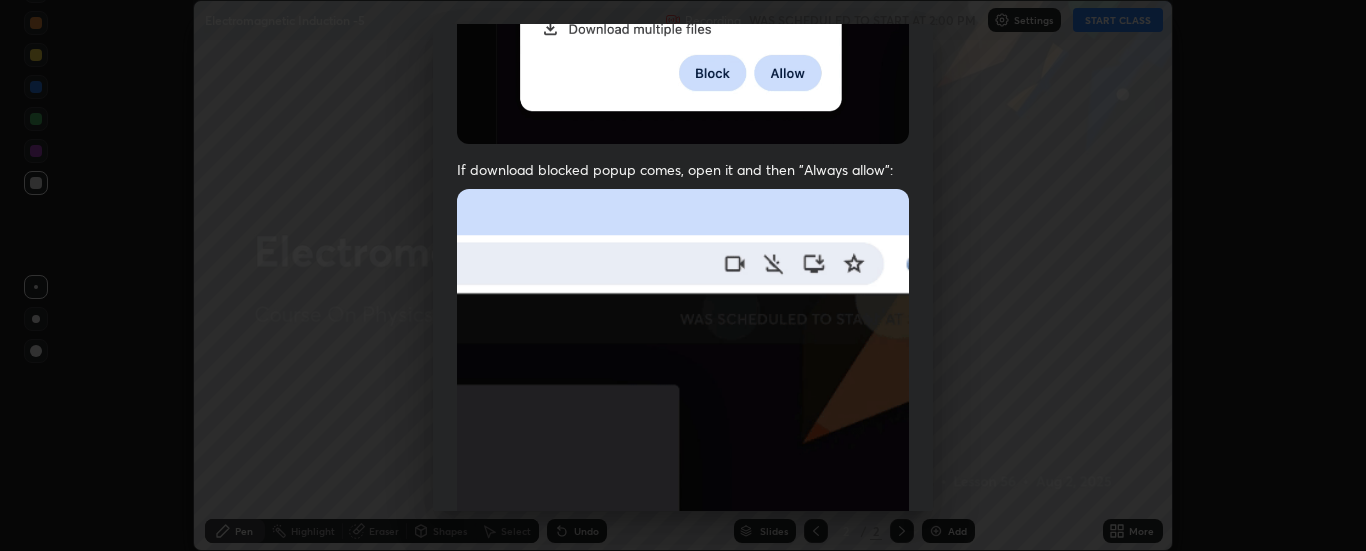scroll, scrollTop: 459, scrollLeft: 0, axis: vertical 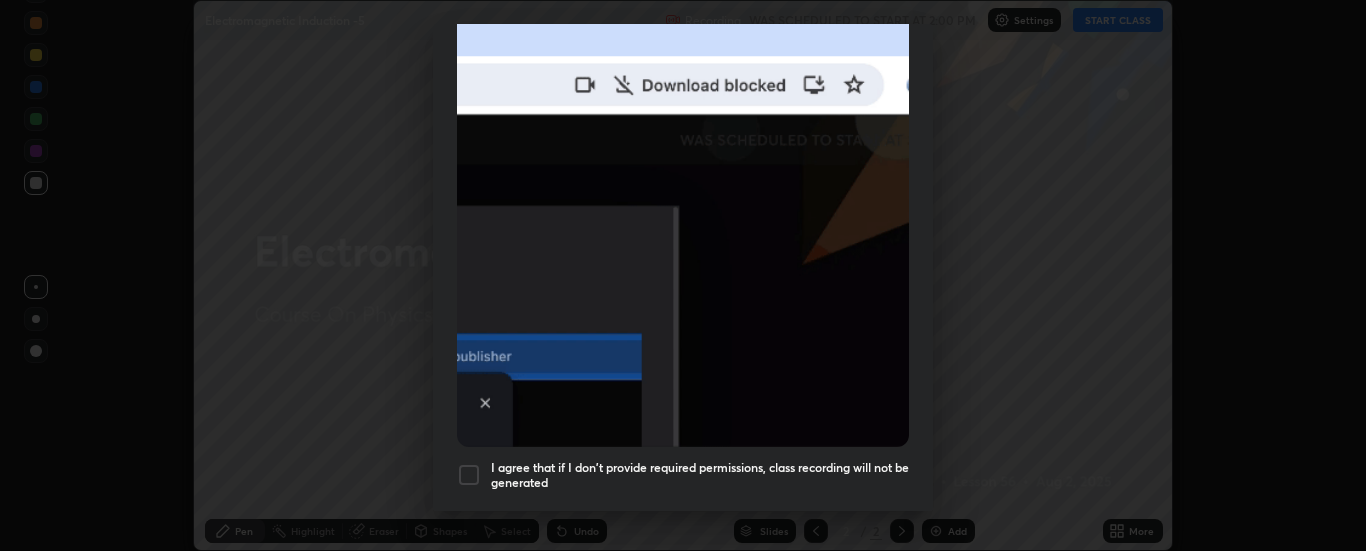 click on "I agree that if I don't provide required permissions, class recording will not be generated" at bounding box center (700, 475) 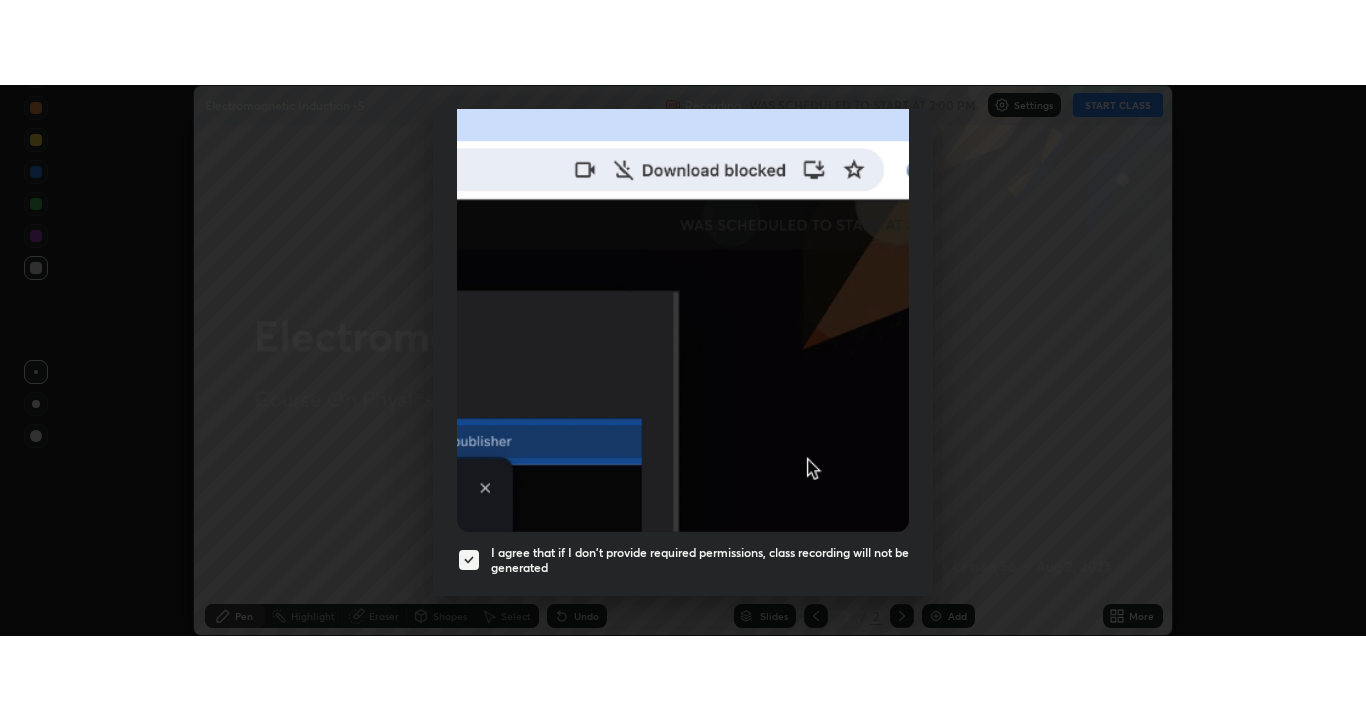scroll, scrollTop: 513, scrollLeft: 0, axis: vertical 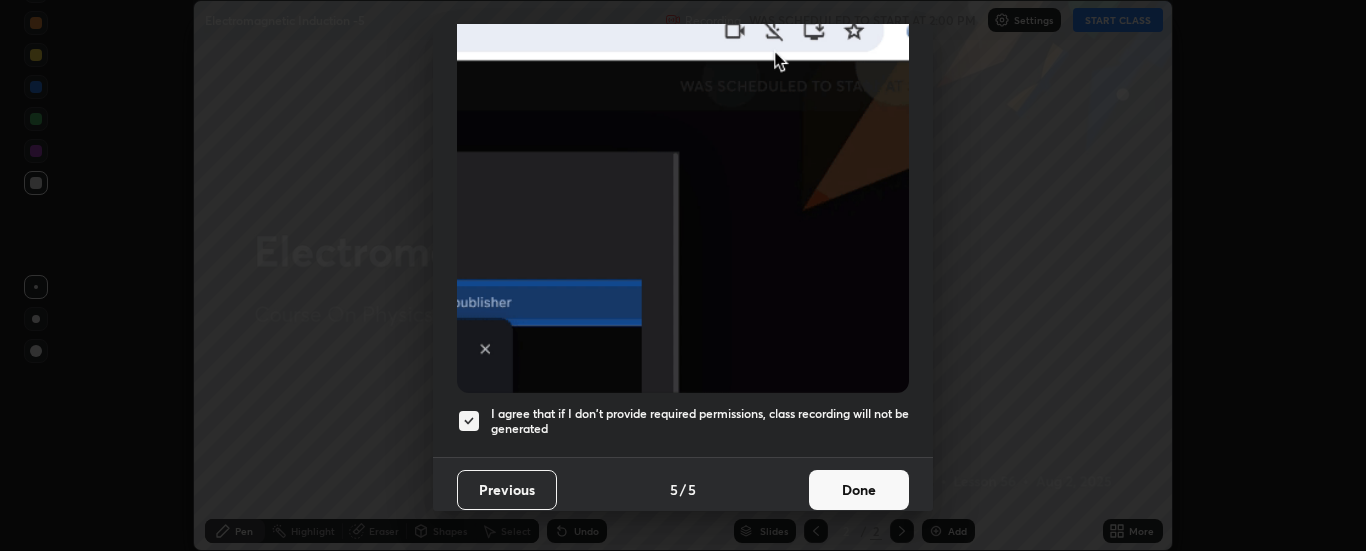 click on "Done" at bounding box center [859, 490] 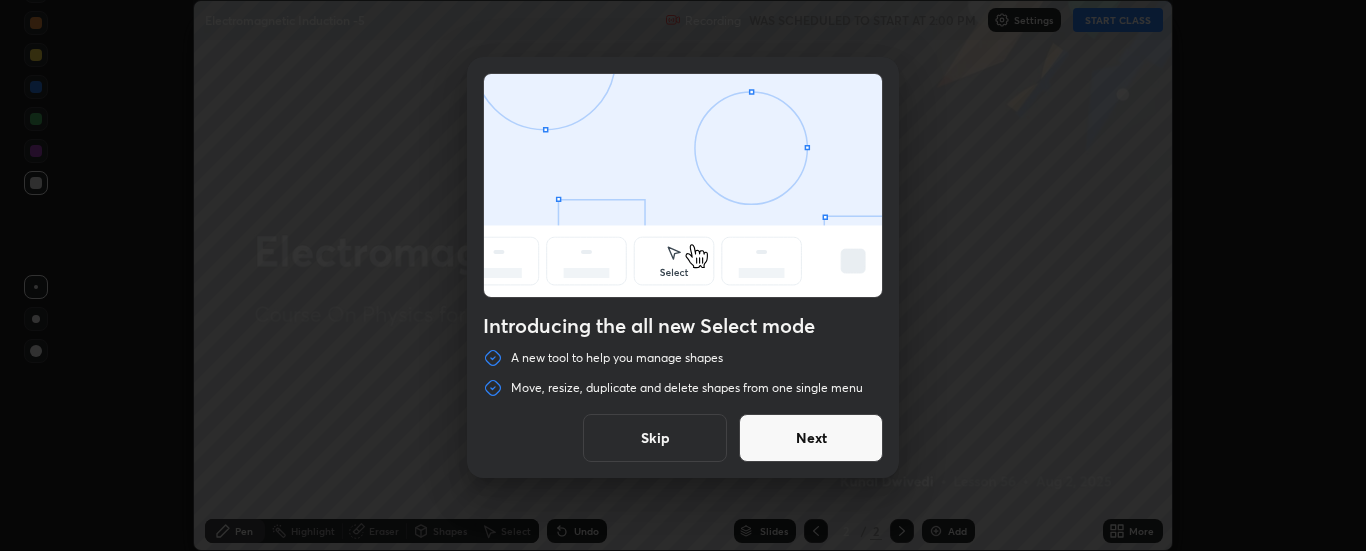 click on "Skip" at bounding box center [655, 438] 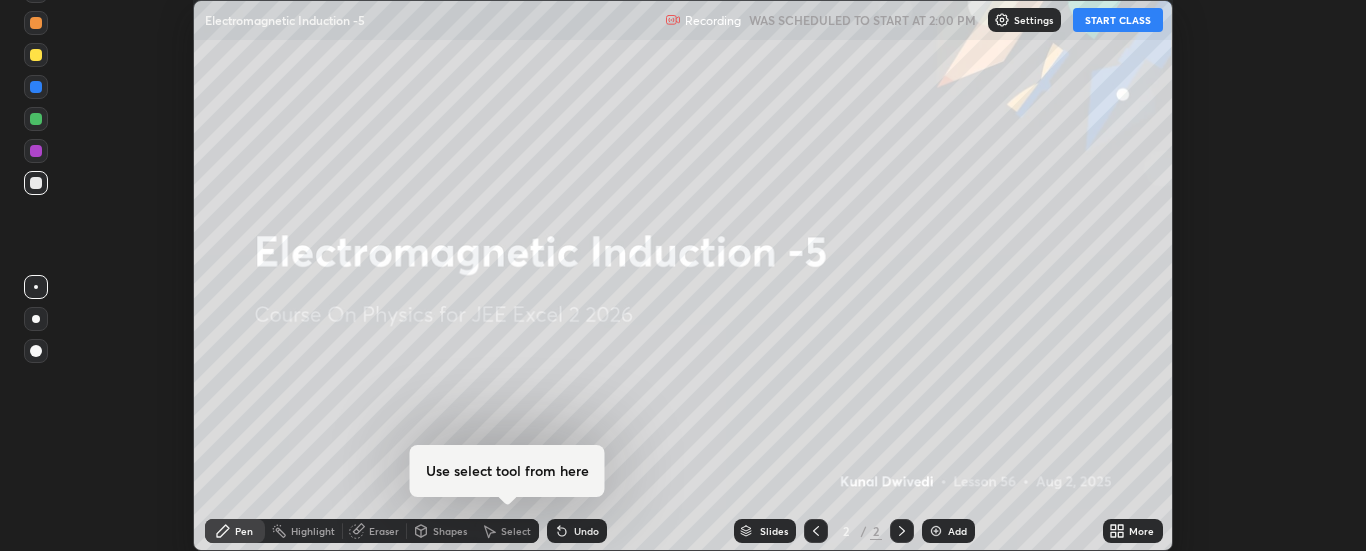 click on "START CLASS" at bounding box center [1118, 20] 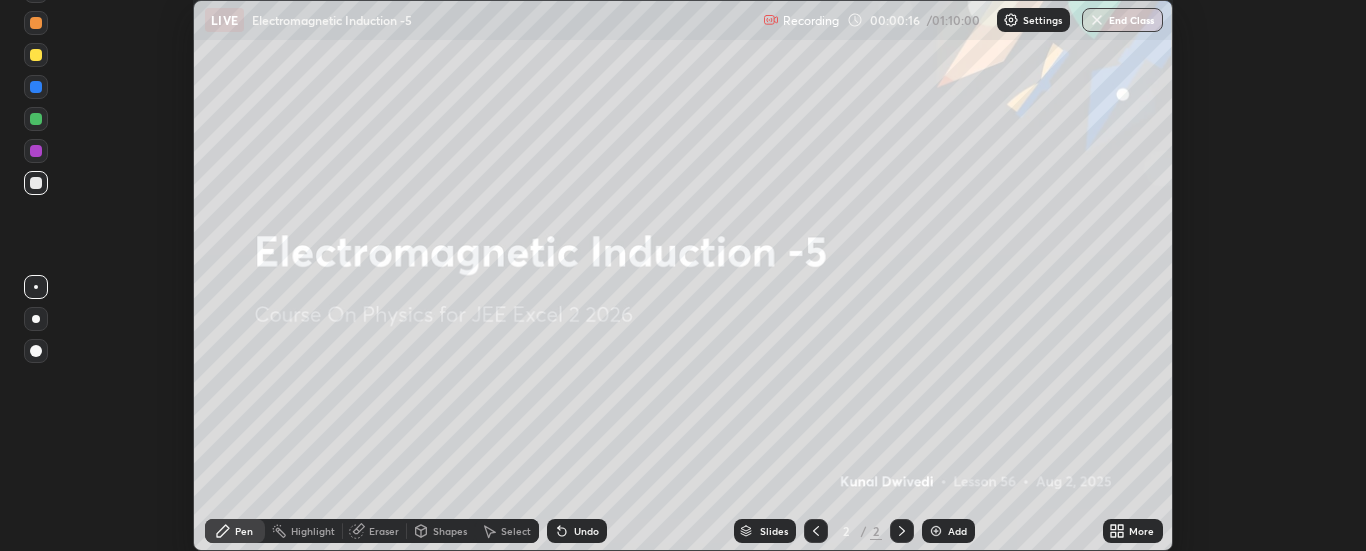 click 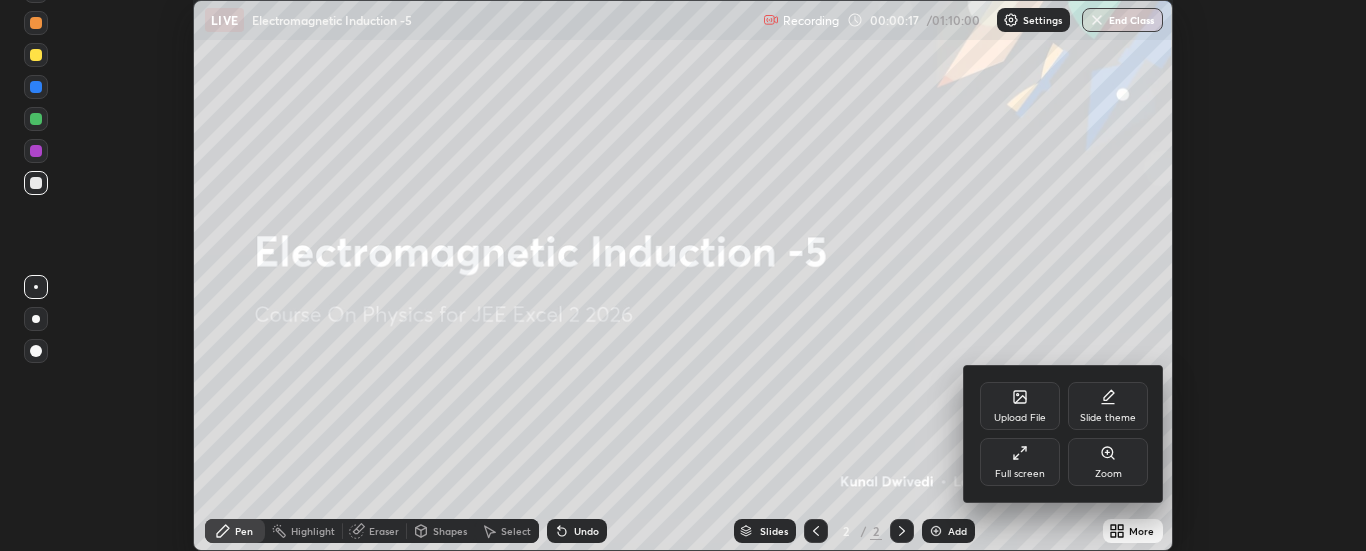 click on "Full screen" at bounding box center [1020, 474] 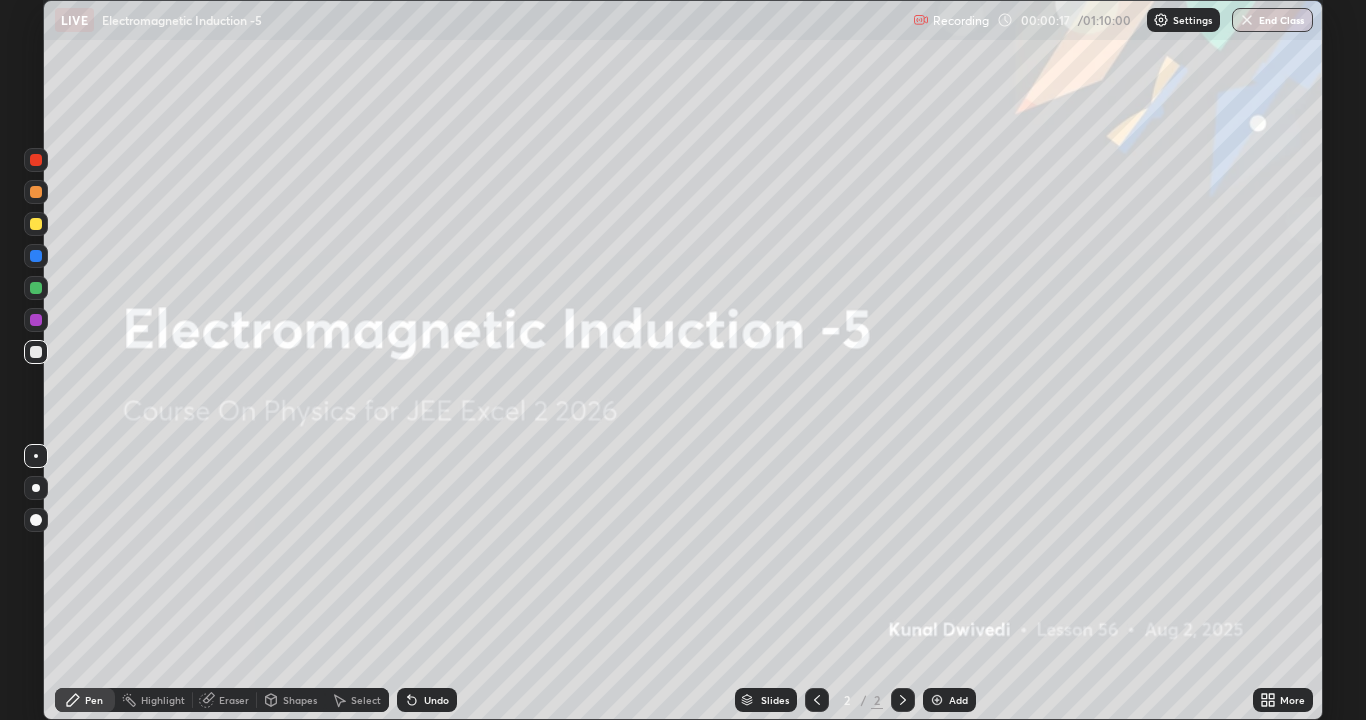 scroll, scrollTop: 99280, scrollLeft: 98634, axis: both 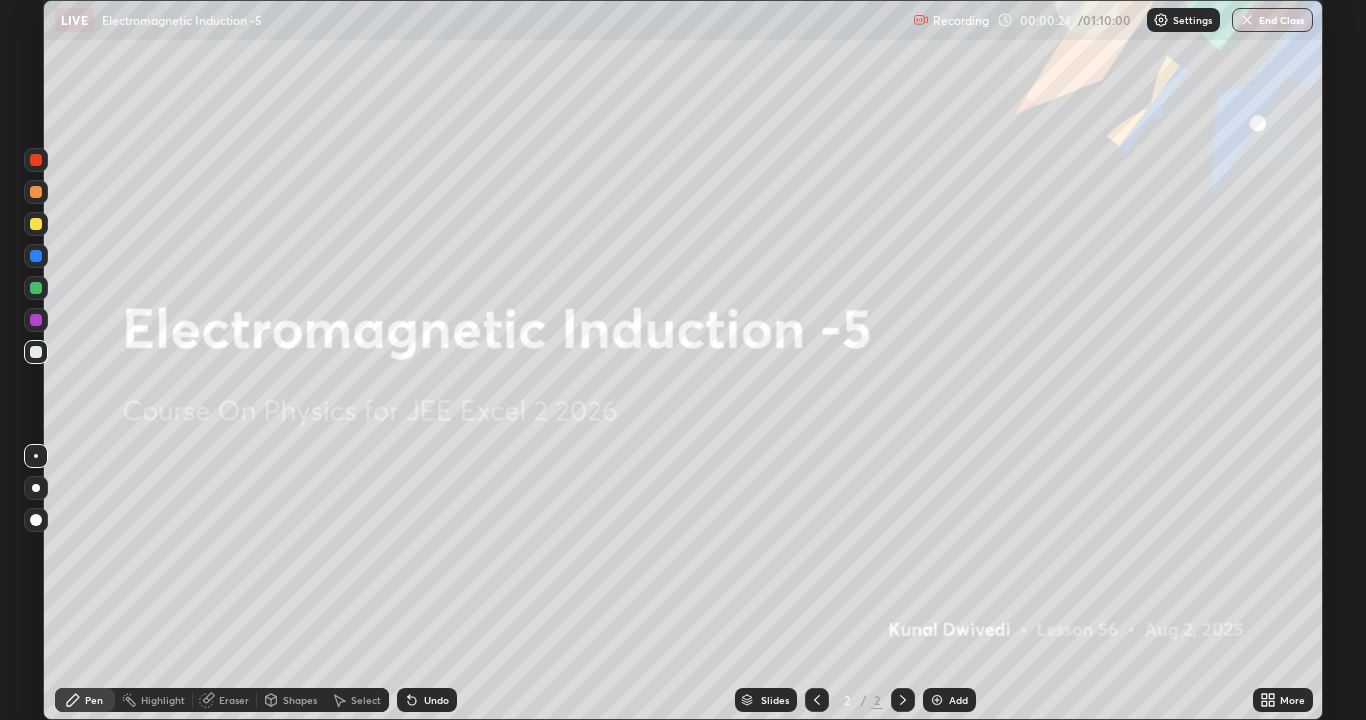 click at bounding box center (937, 700) 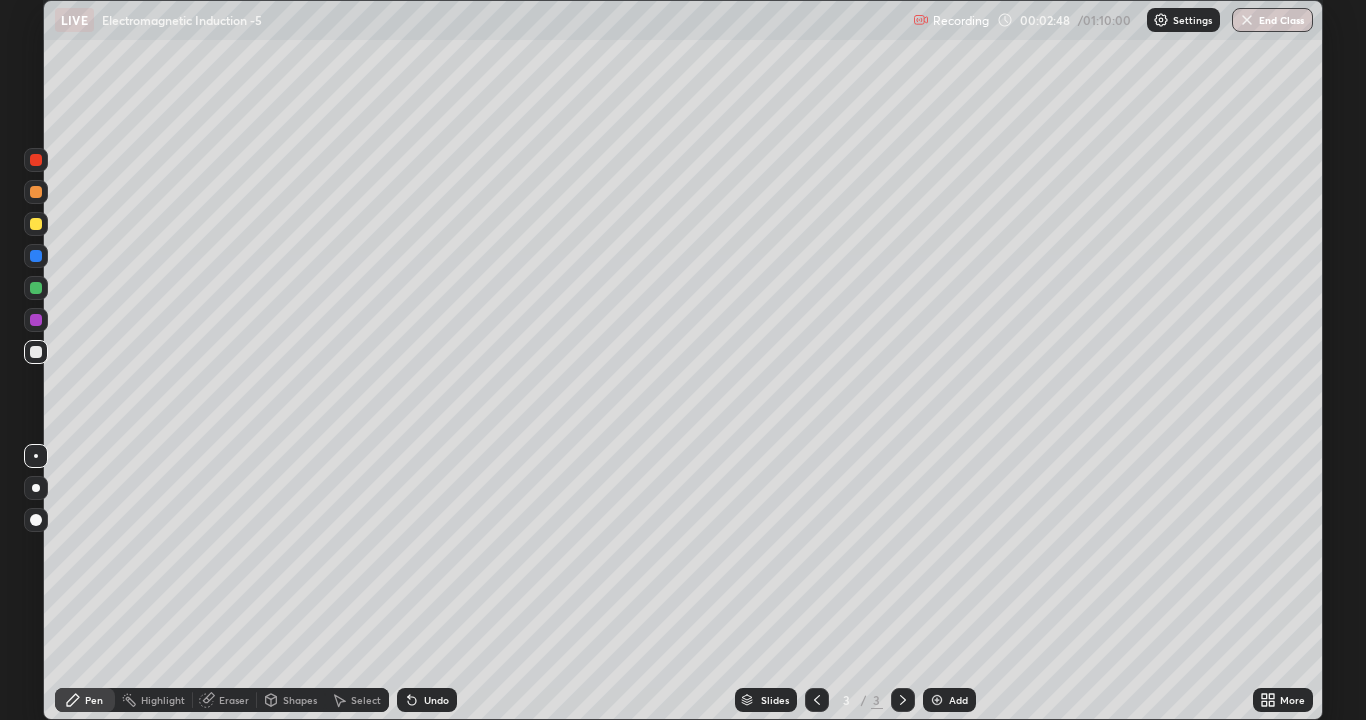 click at bounding box center [36, 320] 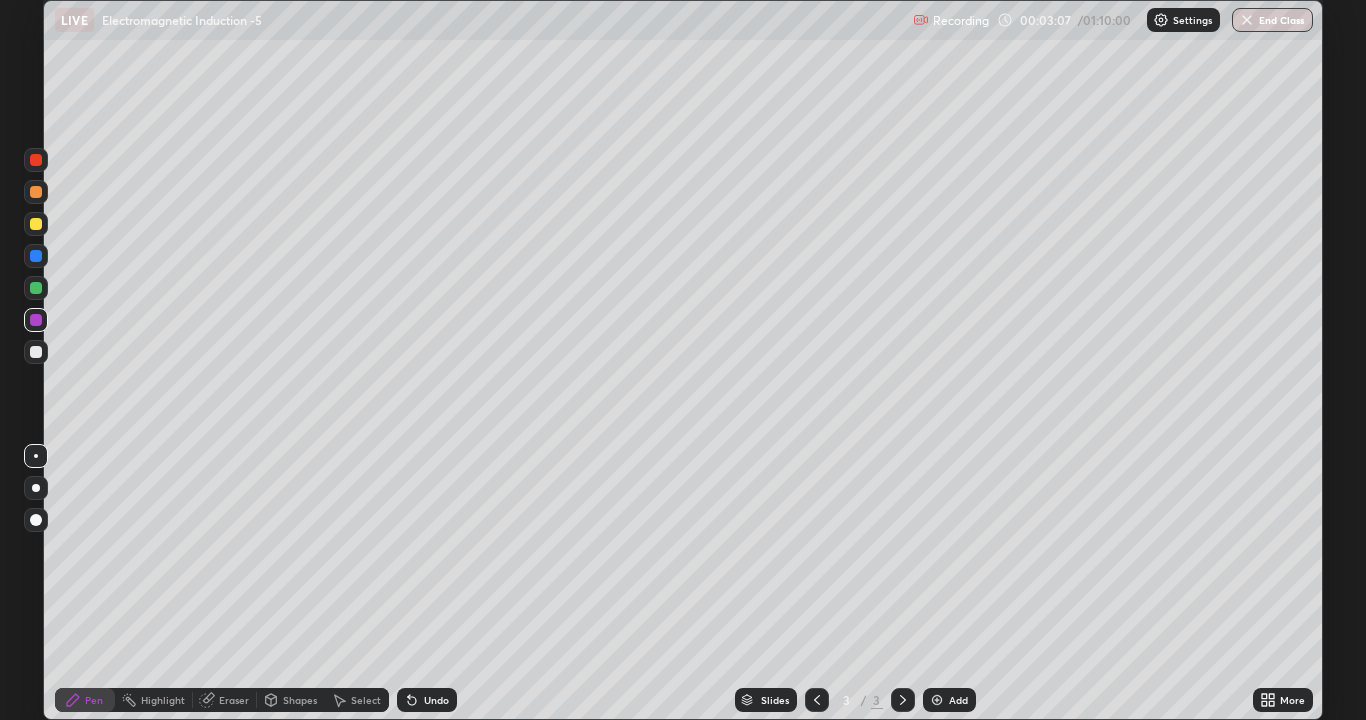 click at bounding box center (36, 352) 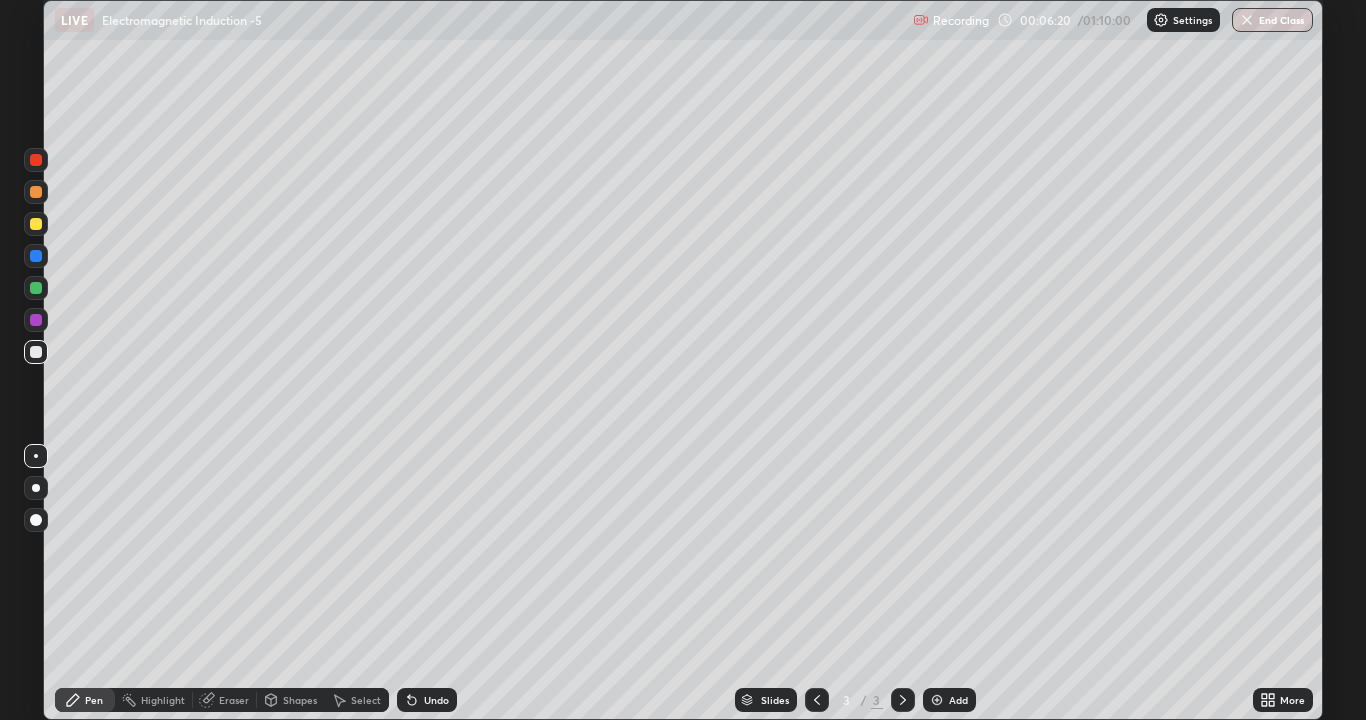 click at bounding box center (937, 700) 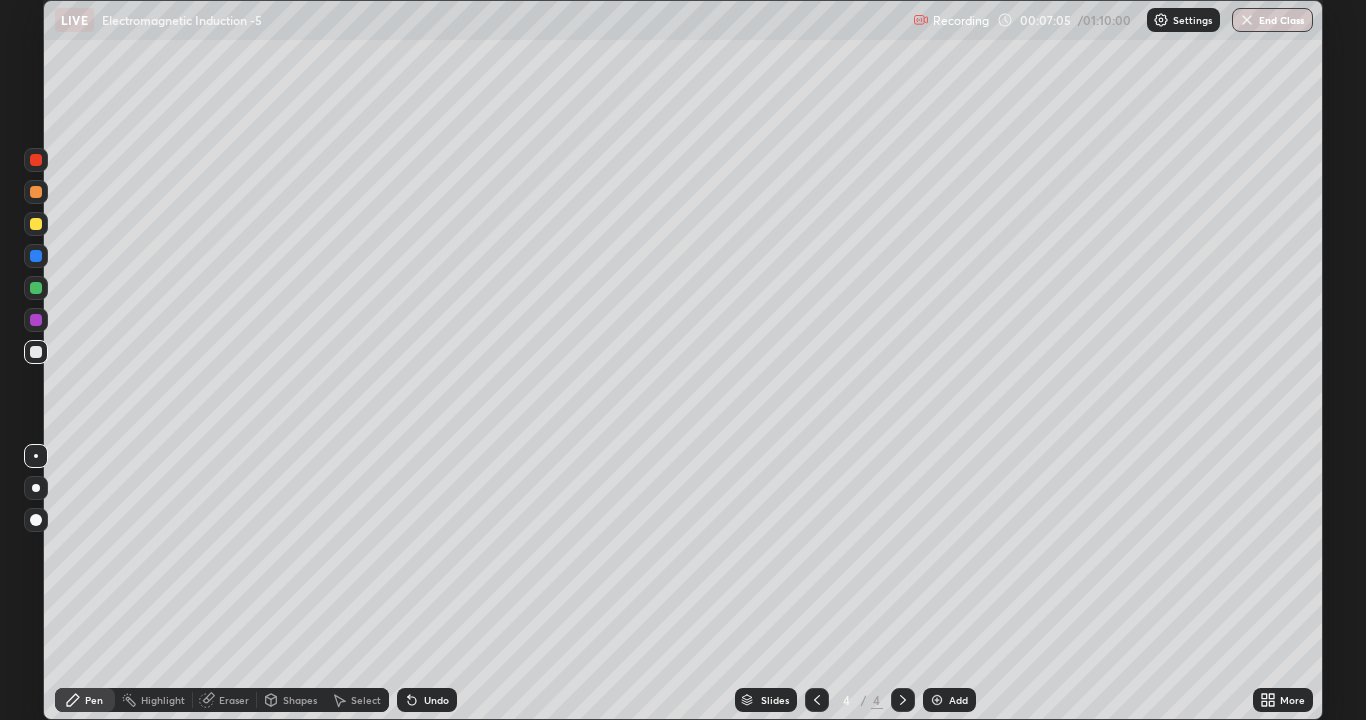 click on "Erase all" at bounding box center [36, 360] 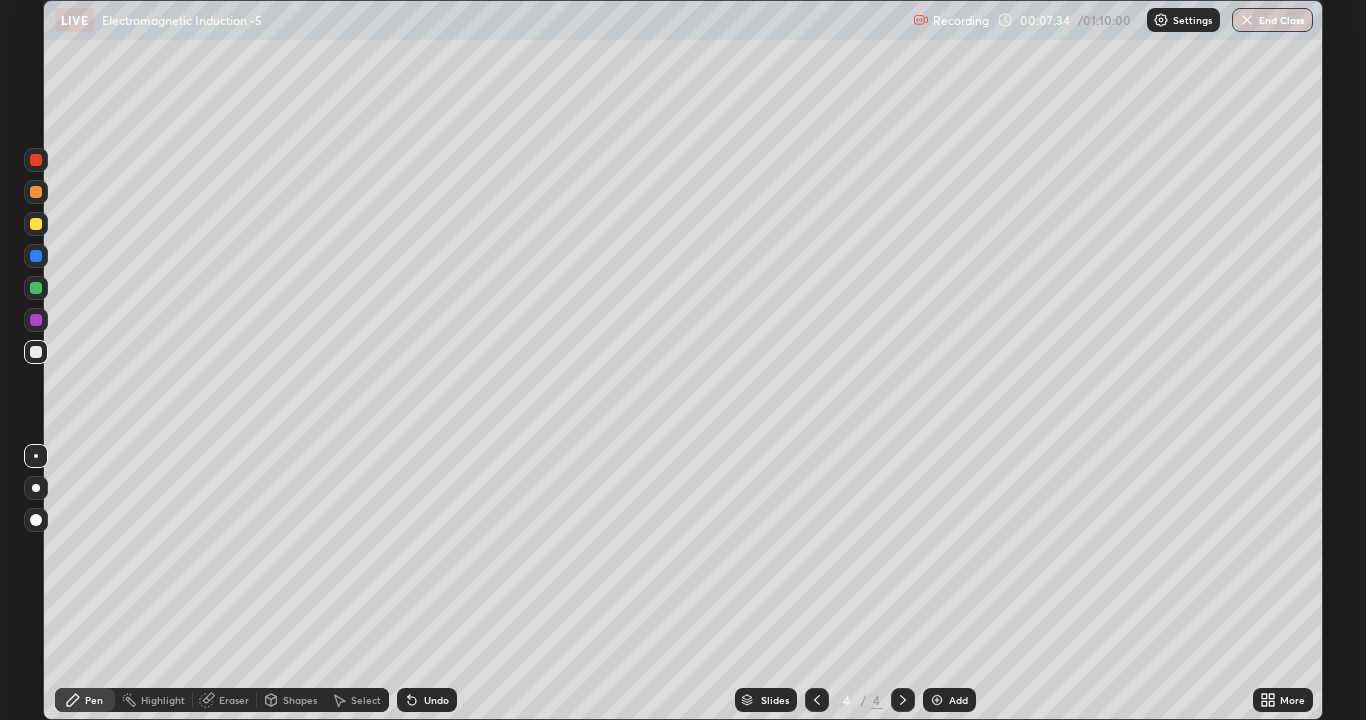 click at bounding box center (817, 700) 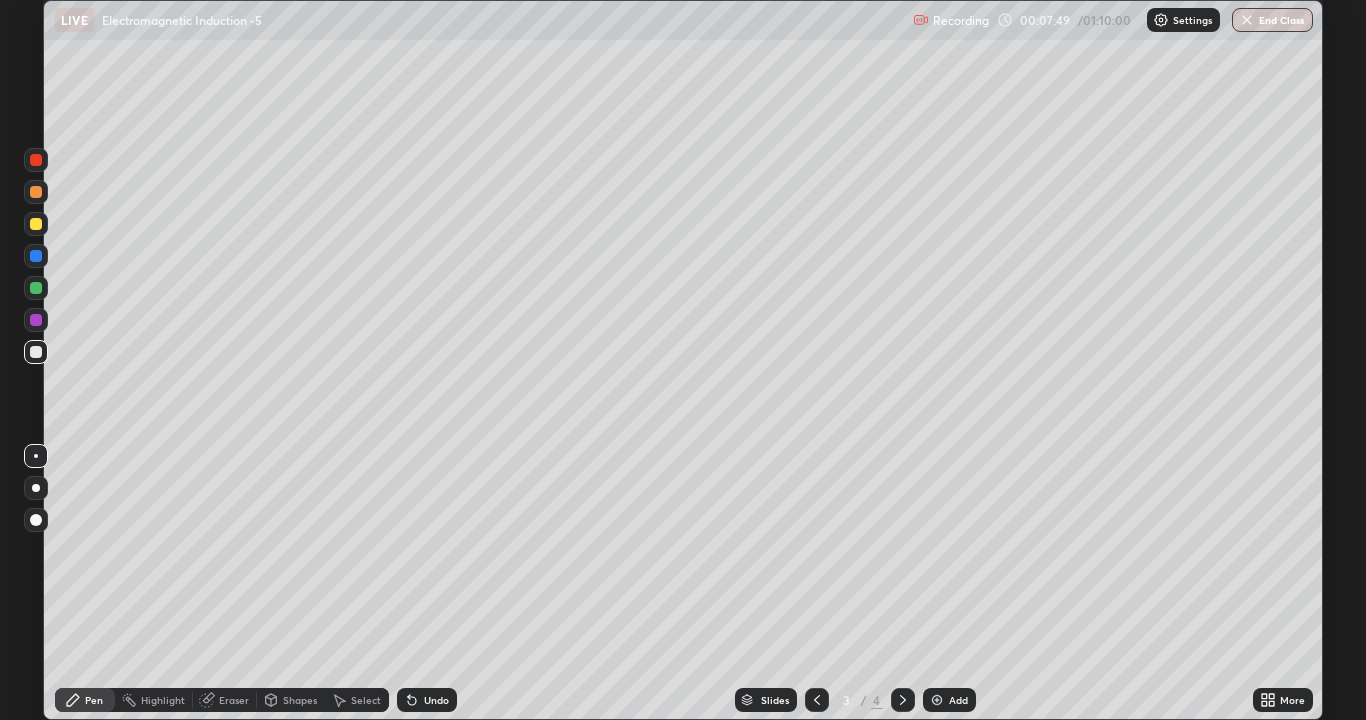 click 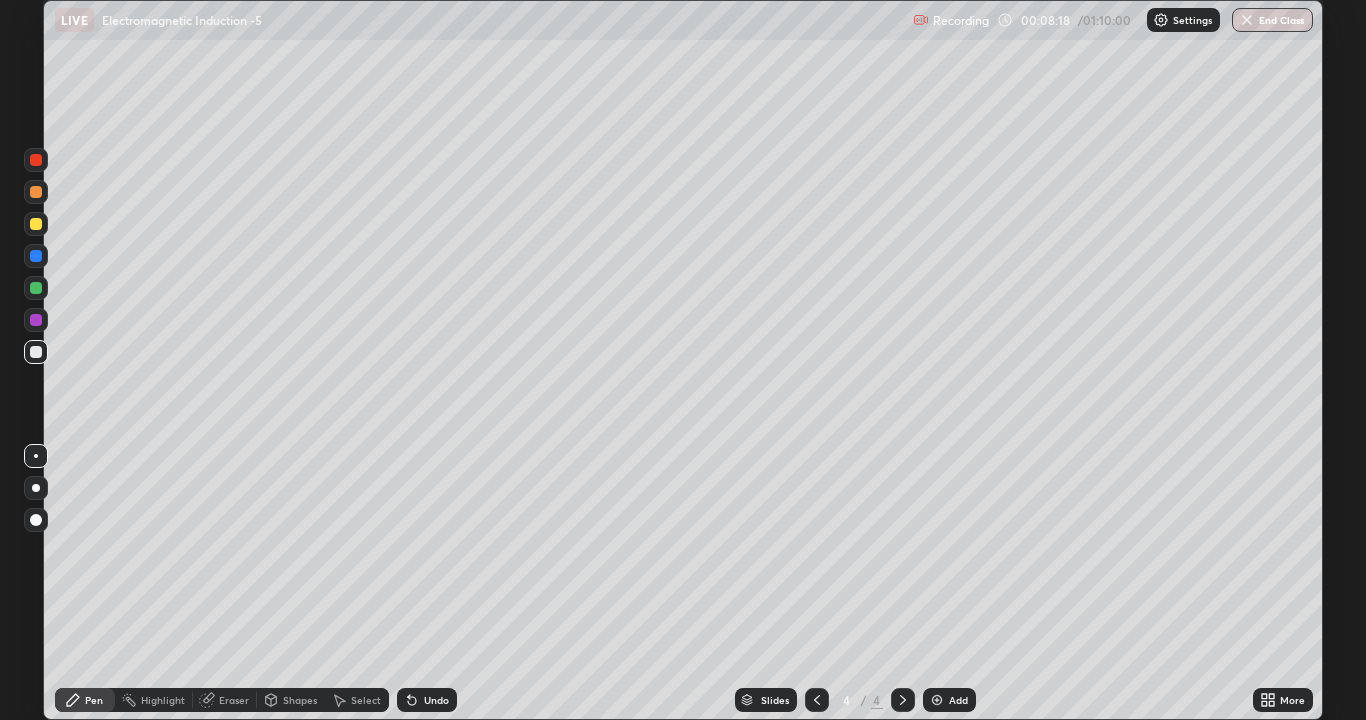 click at bounding box center [937, 700] 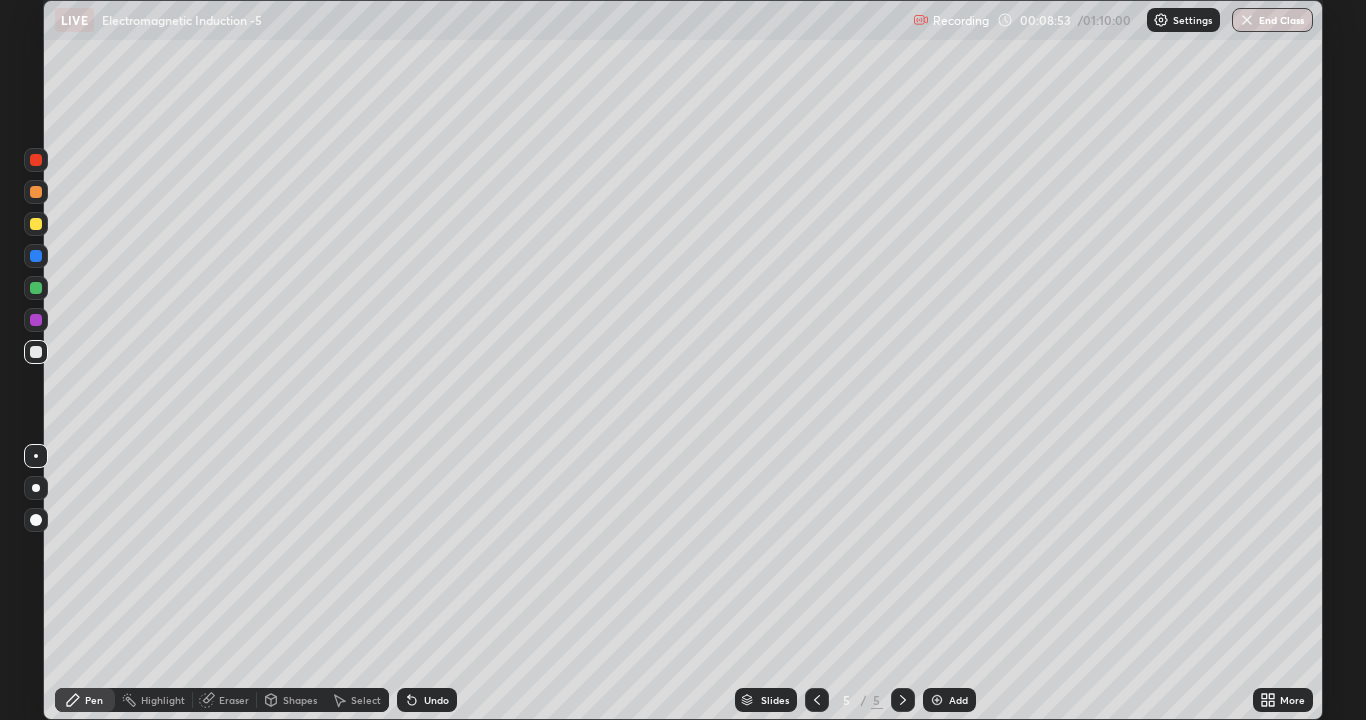 click 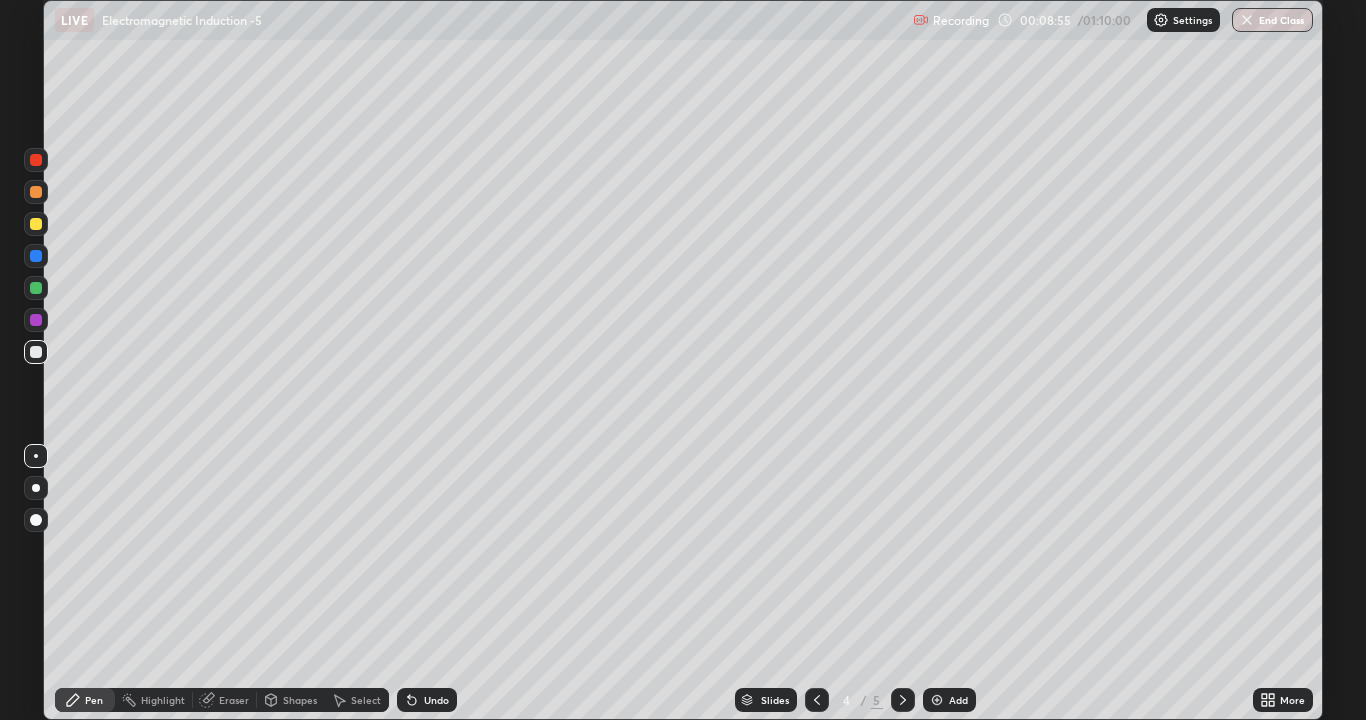 click at bounding box center (817, 700) 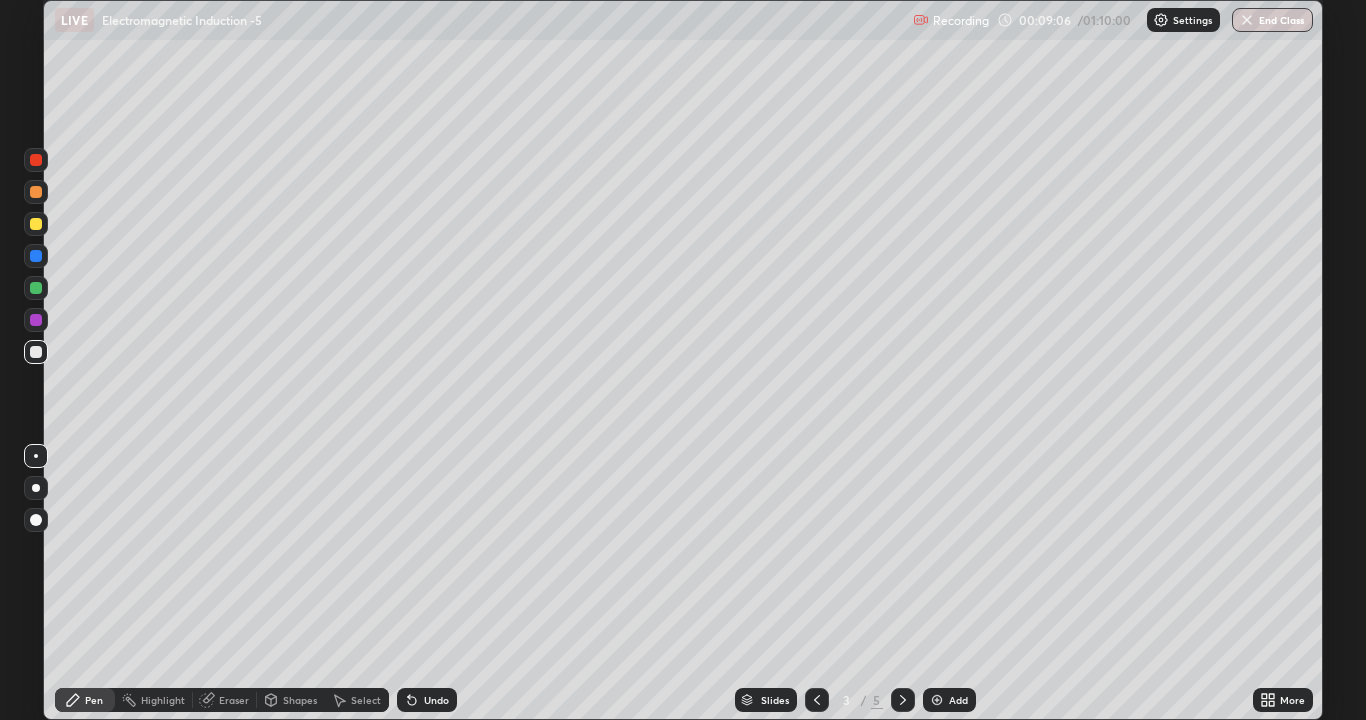 click 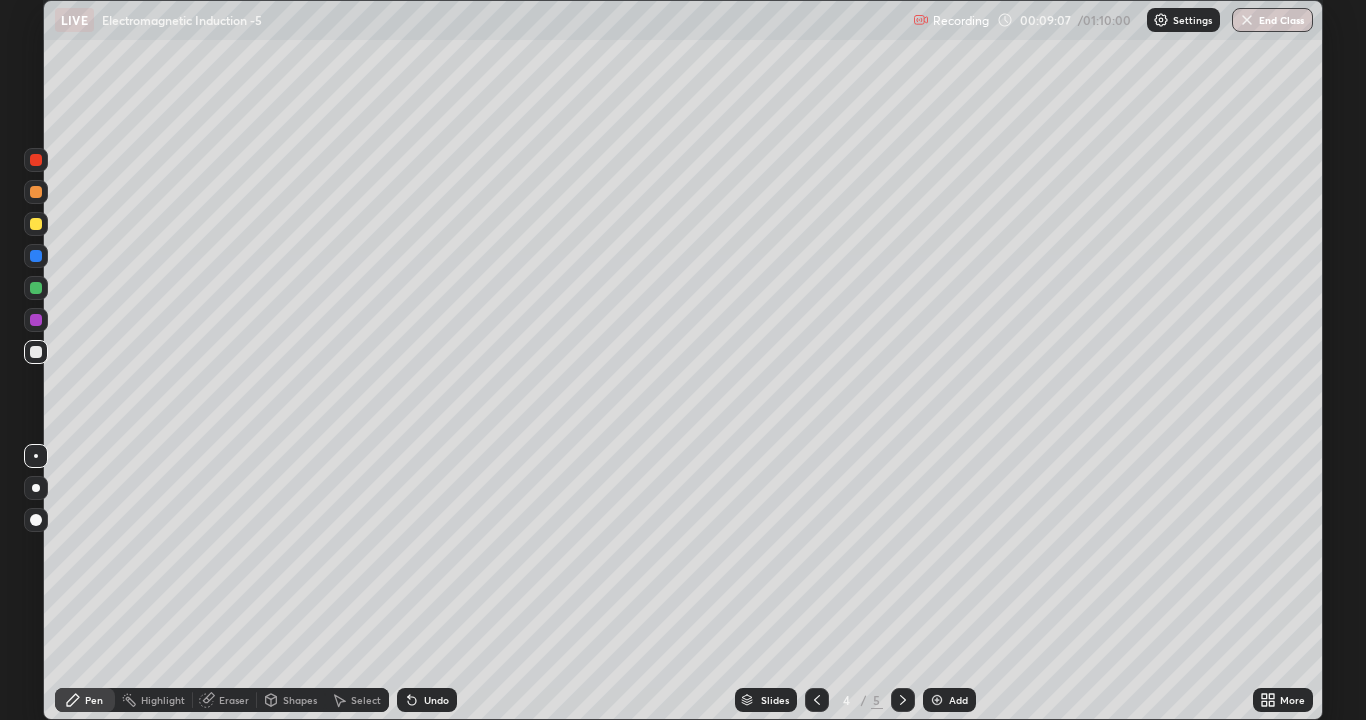 click 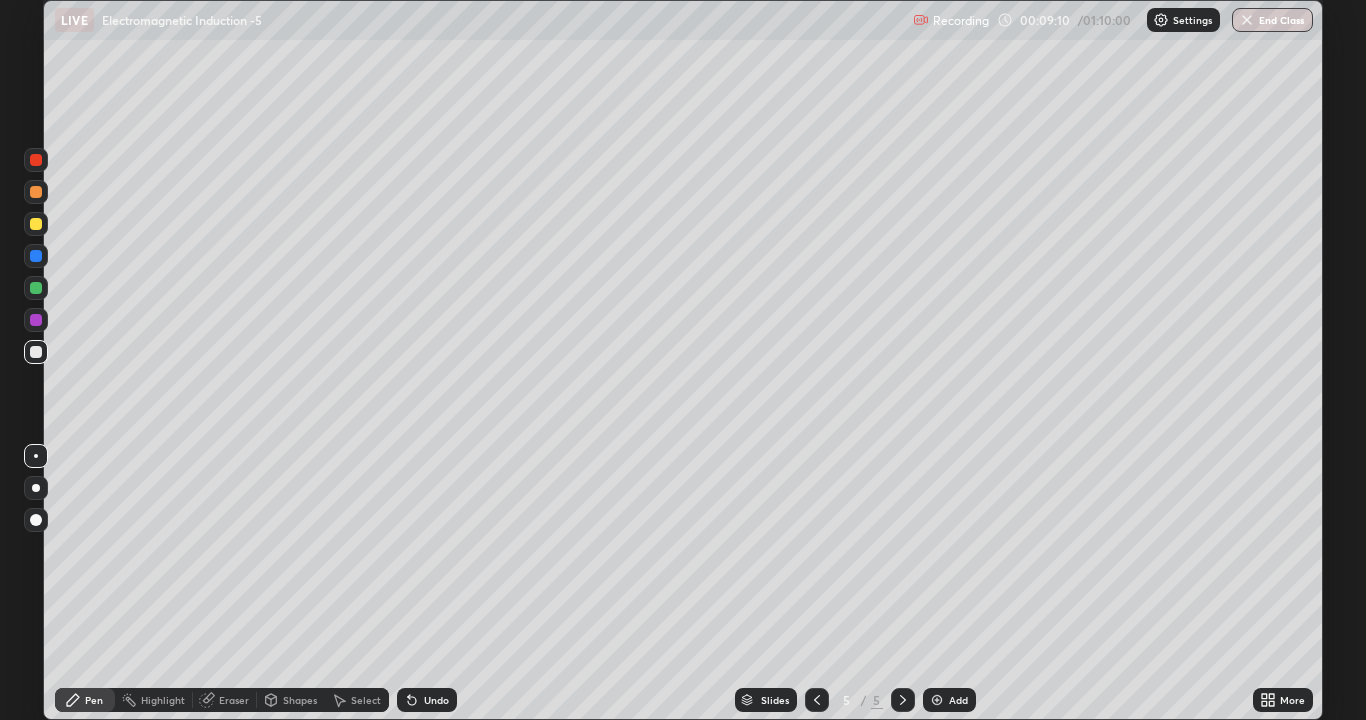 click on "Eraser" at bounding box center [234, 700] 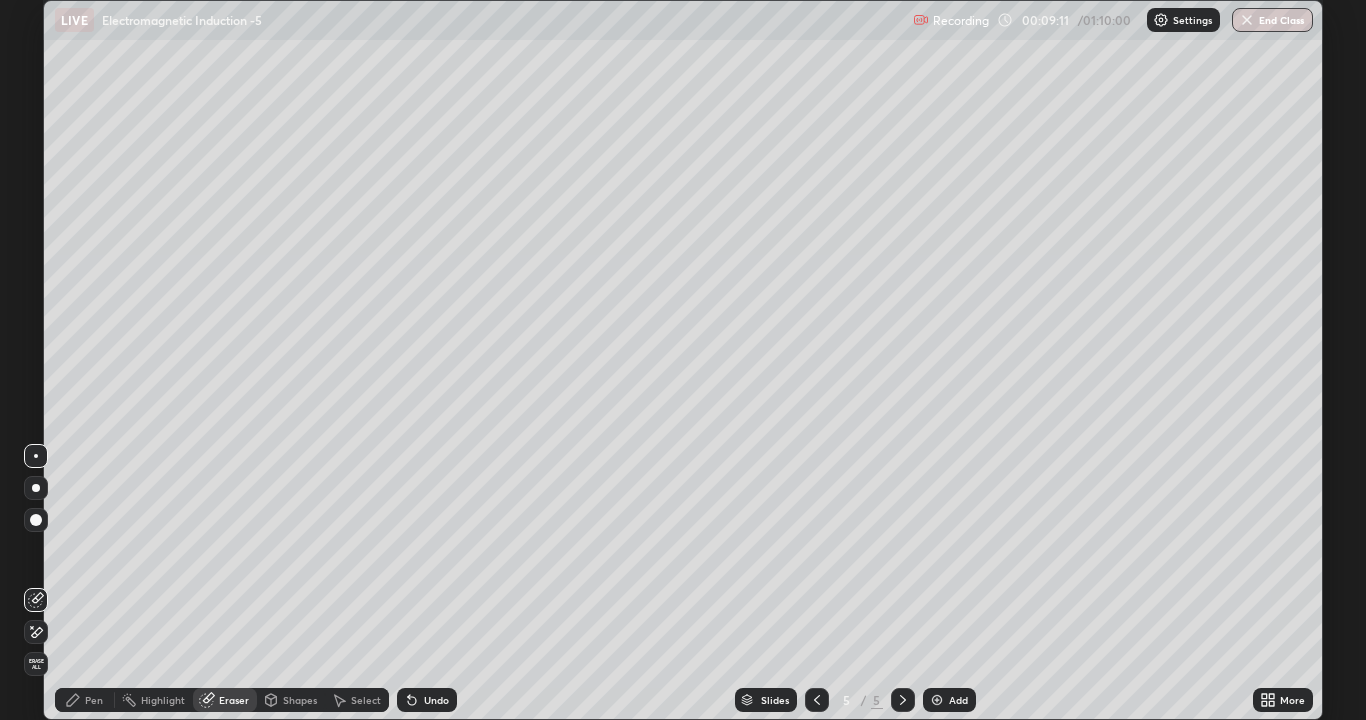 click on "Erase all" at bounding box center [36, 664] 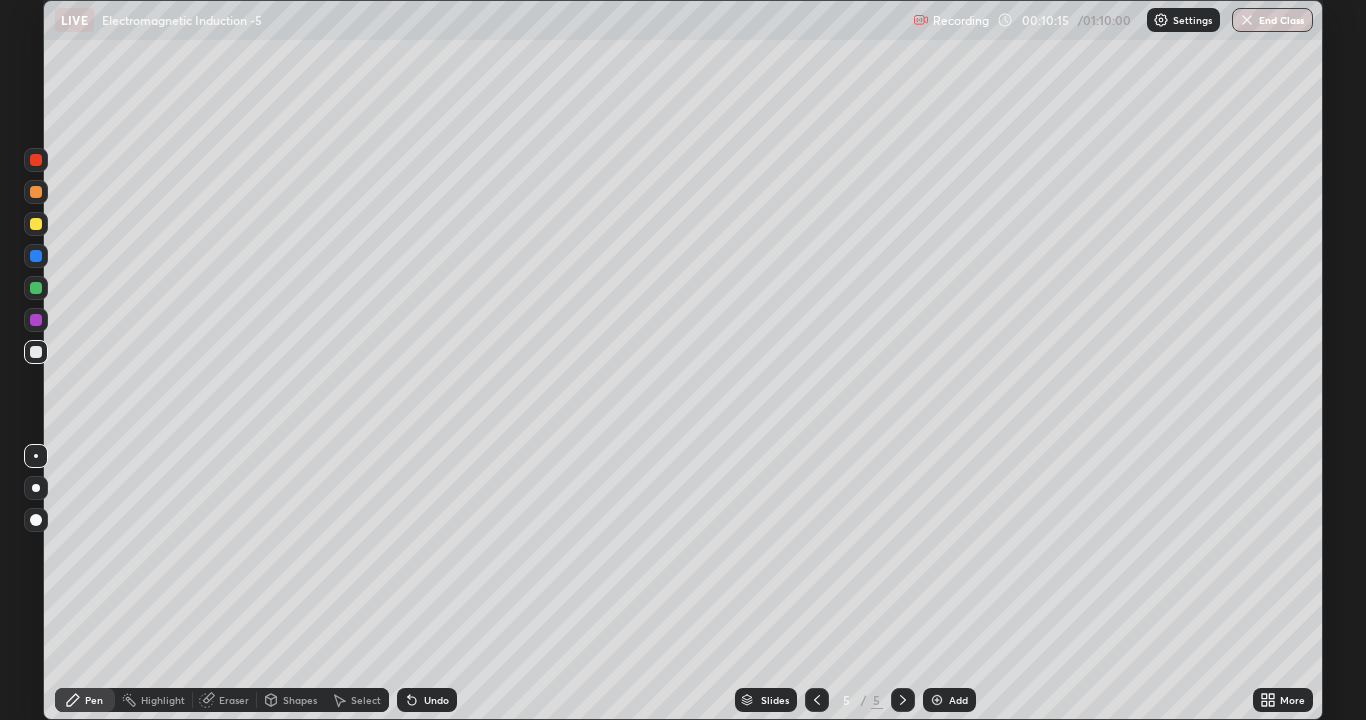 click on "Undo" at bounding box center (436, 700) 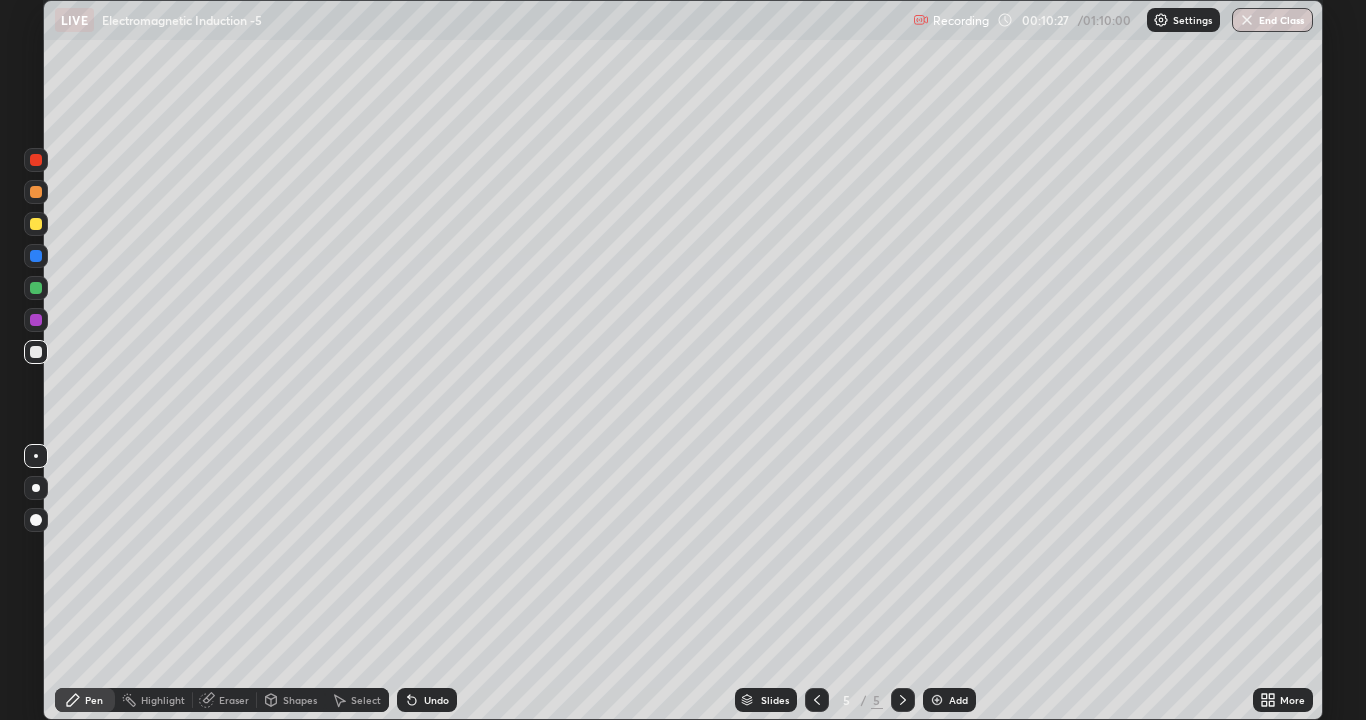 click at bounding box center [36, 320] 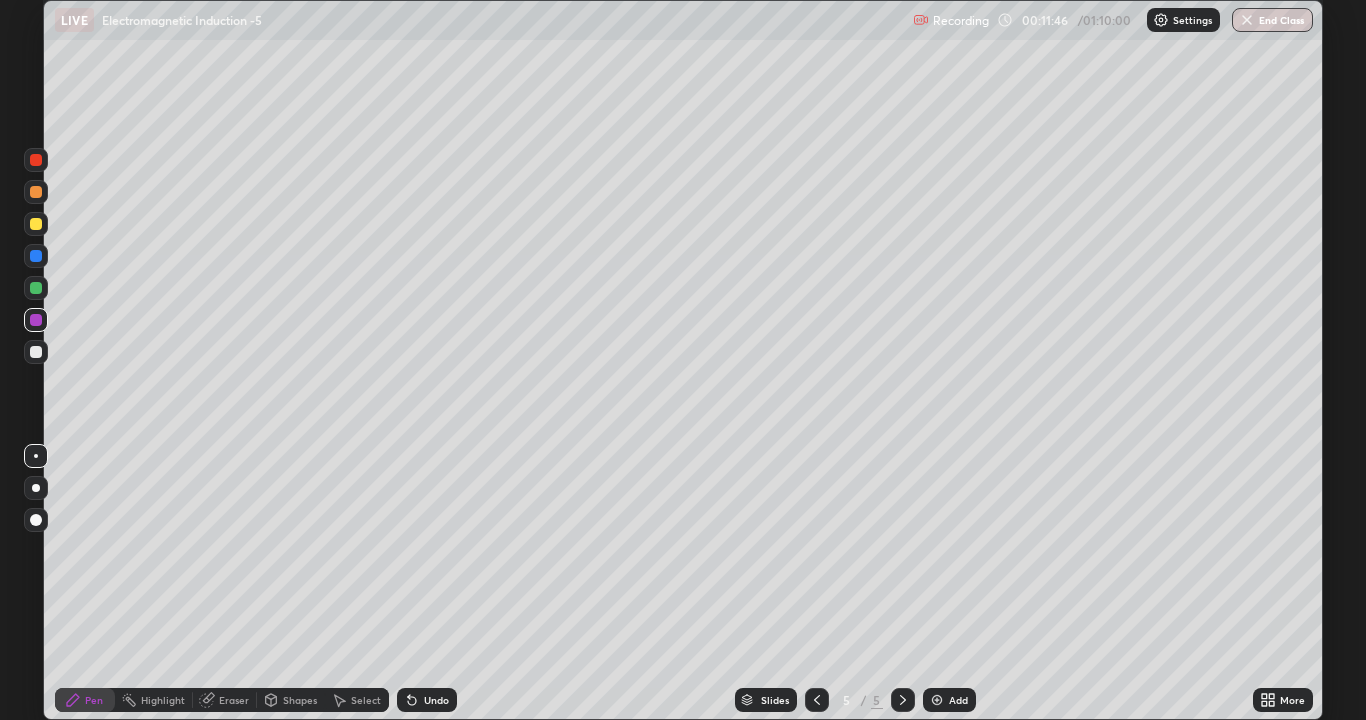 click at bounding box center (36, 288) 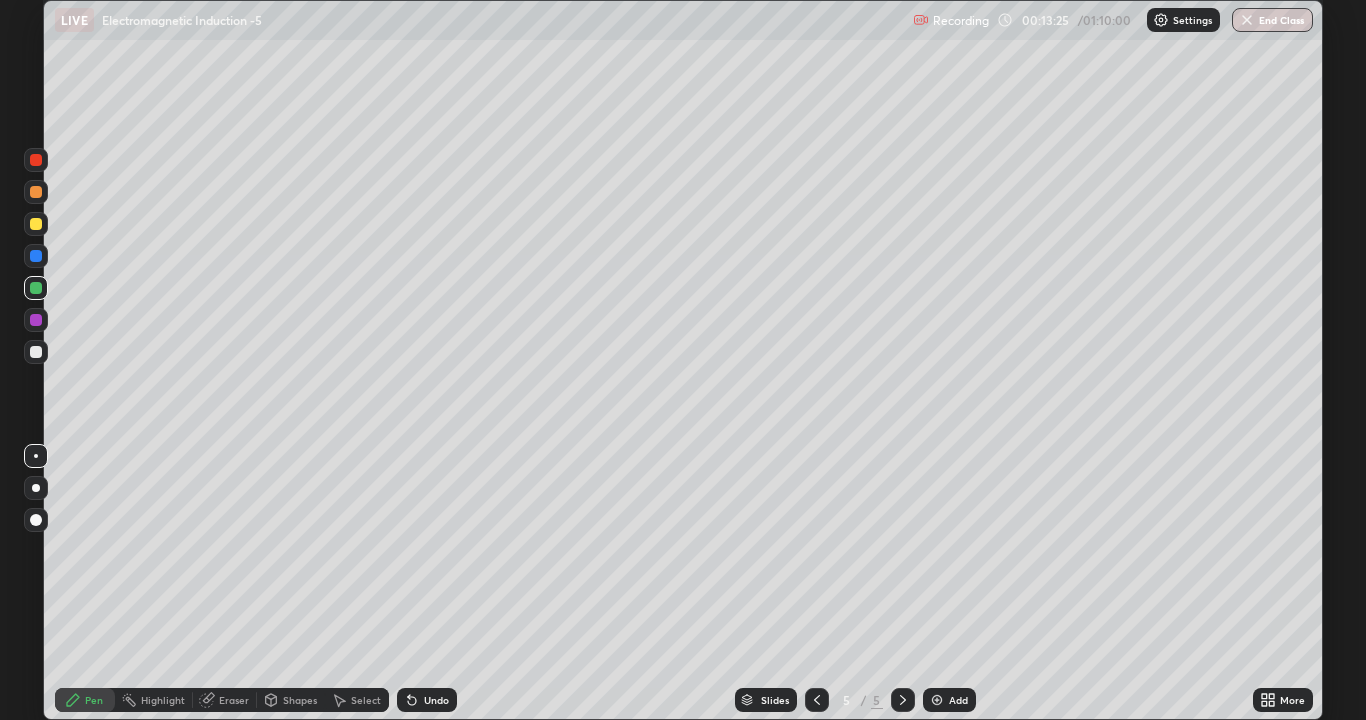 click at bounding box center [937, 700] 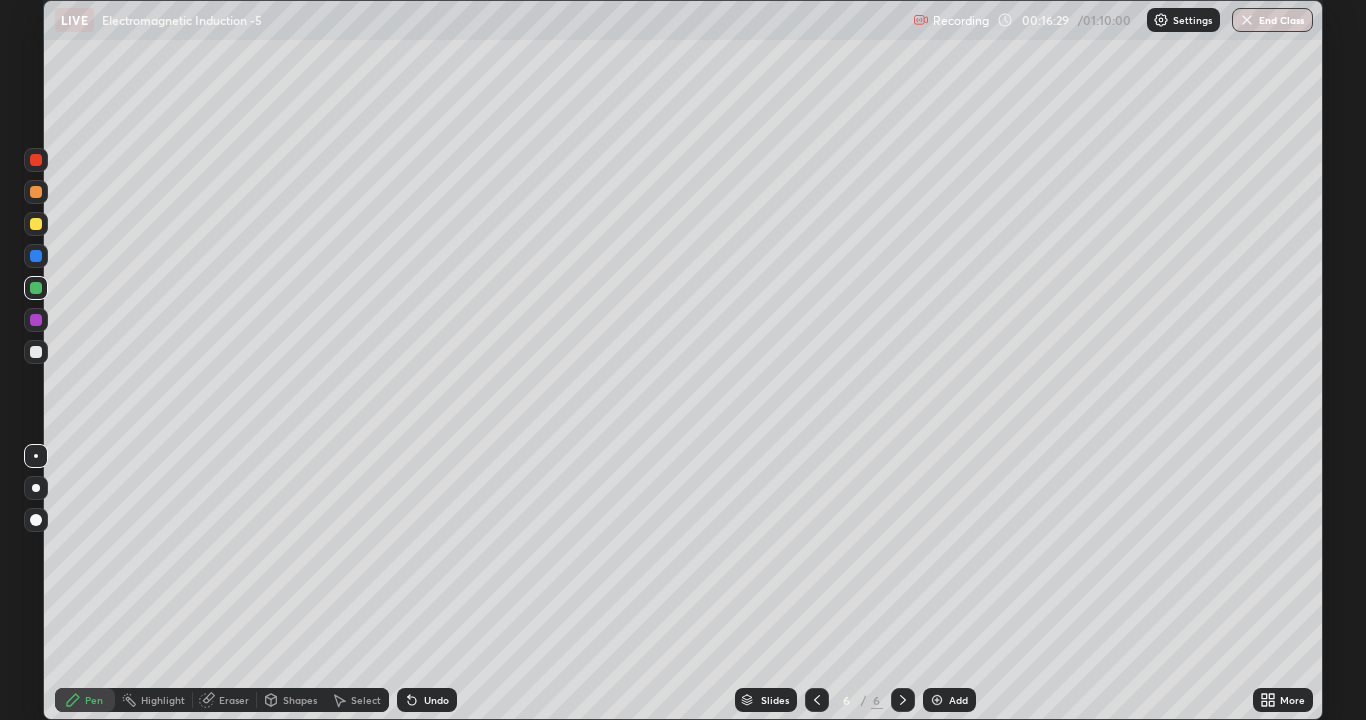 click 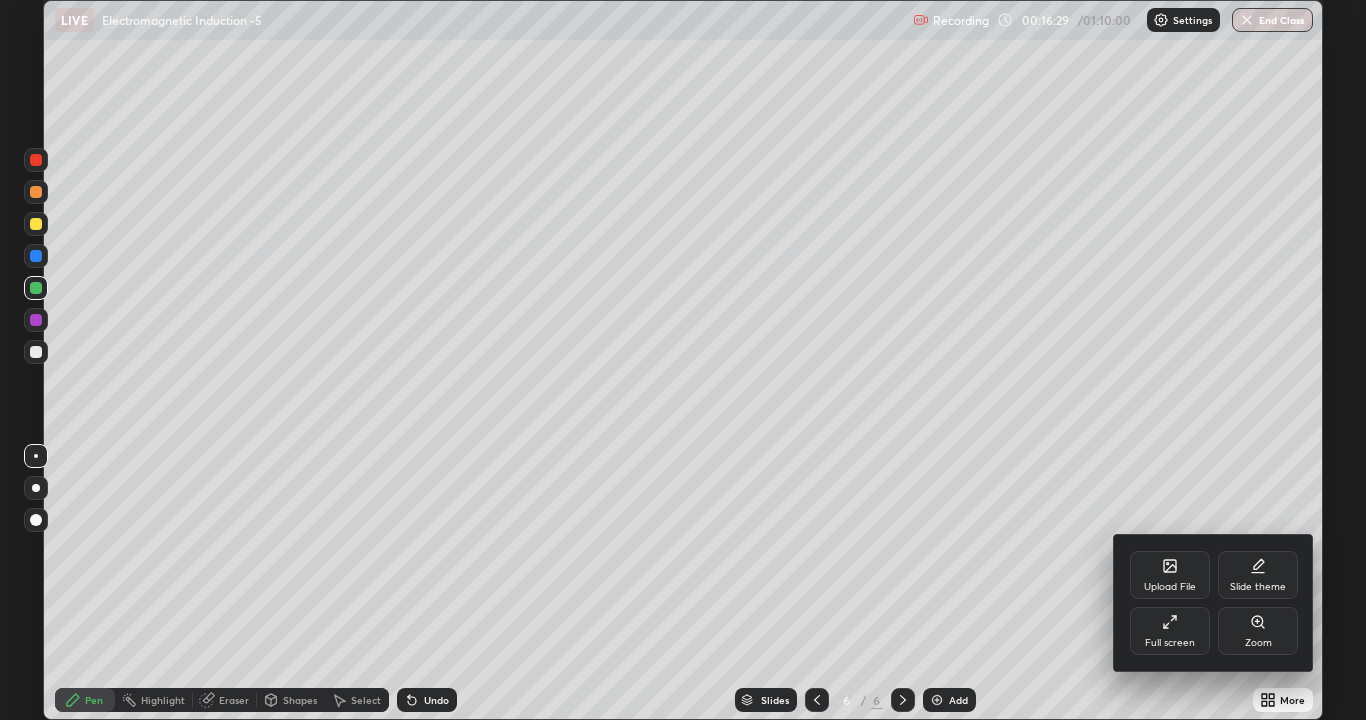 click on "Full screen" at bounding box center (1170, 631) 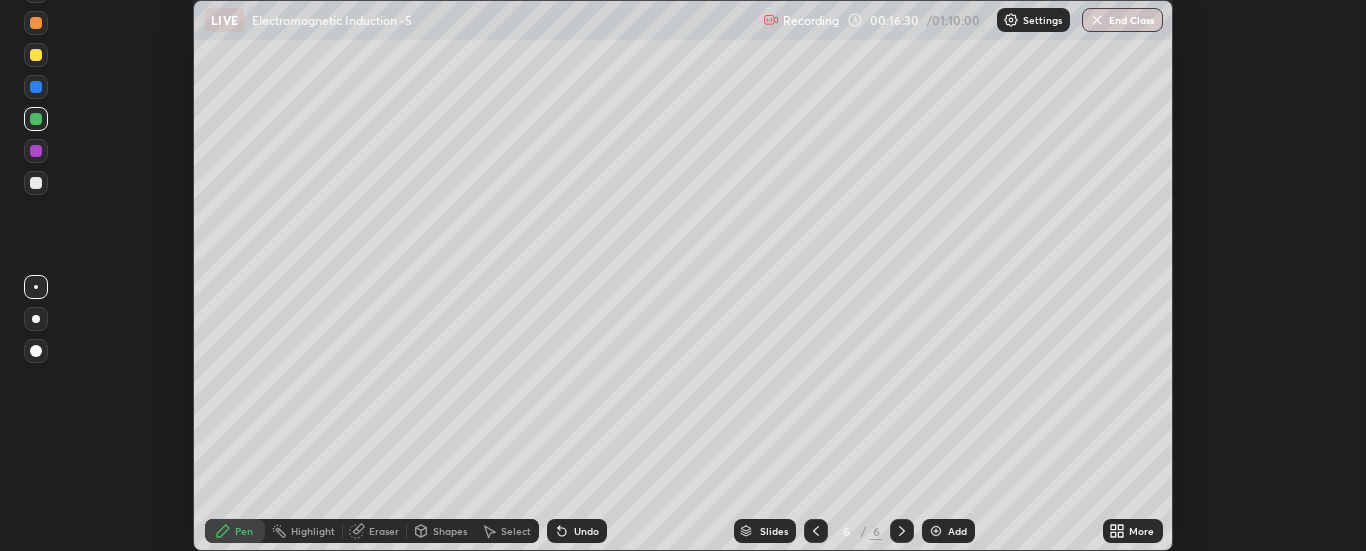 scroll, scrollTop: 551, scrollLeft: 1366, axis: both 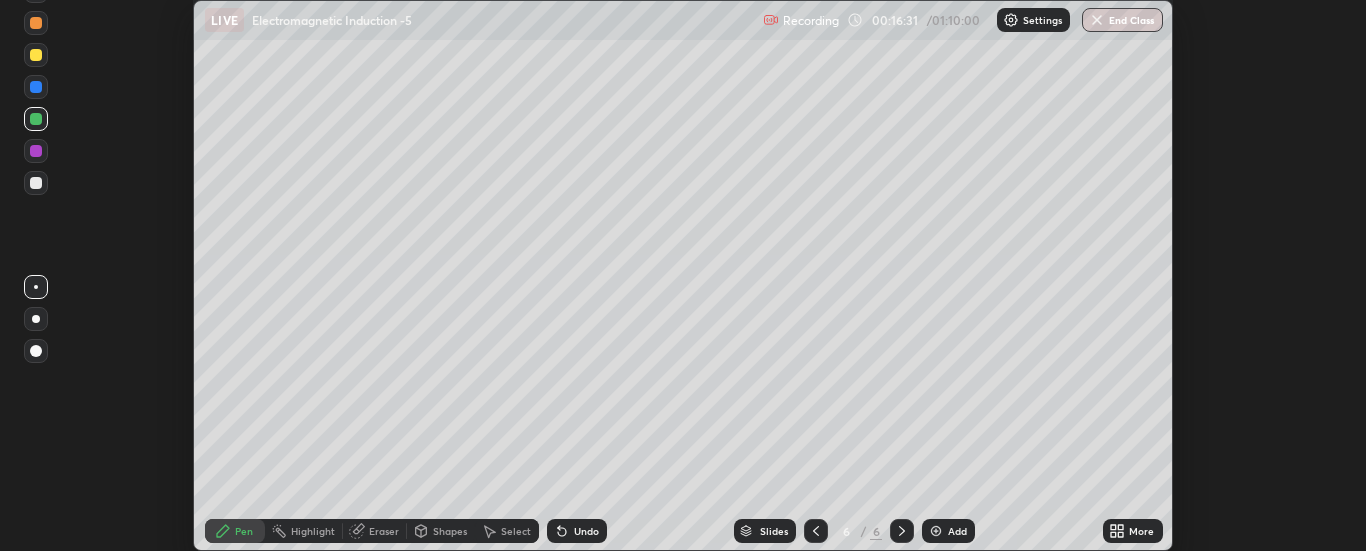 click 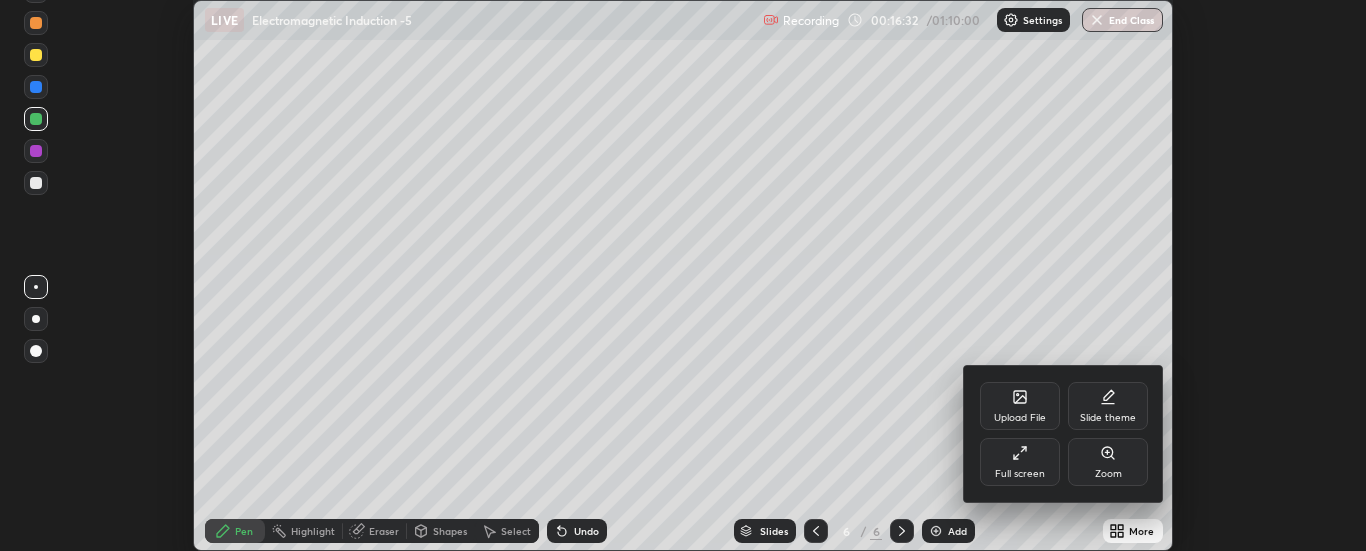 click on "Upload File" at bounding box center [1020, 418] 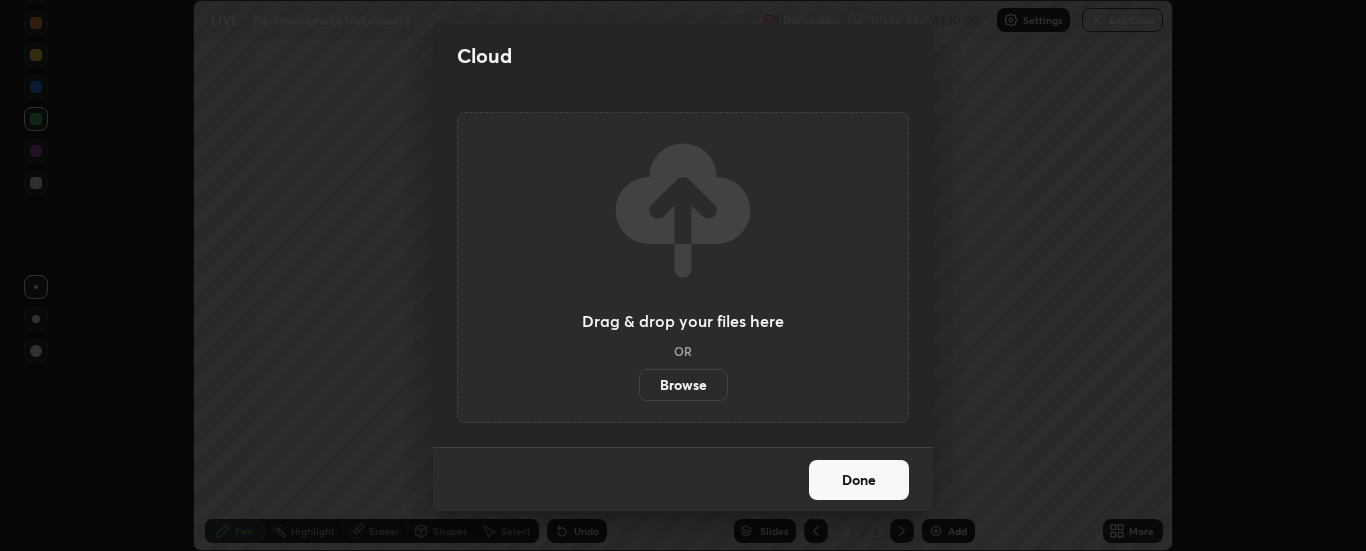 click on "Cloud Drag & drop your files here OR Browse Done" at bounding box center (683, 275) 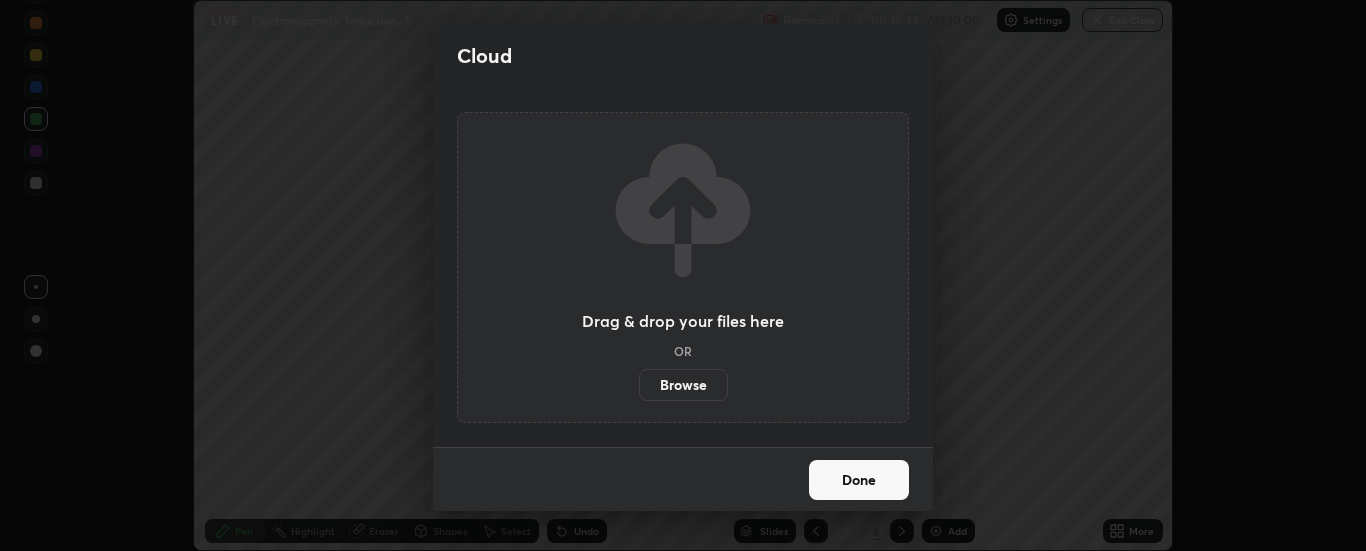 click on "Browse" at bounding box center (683, 385) 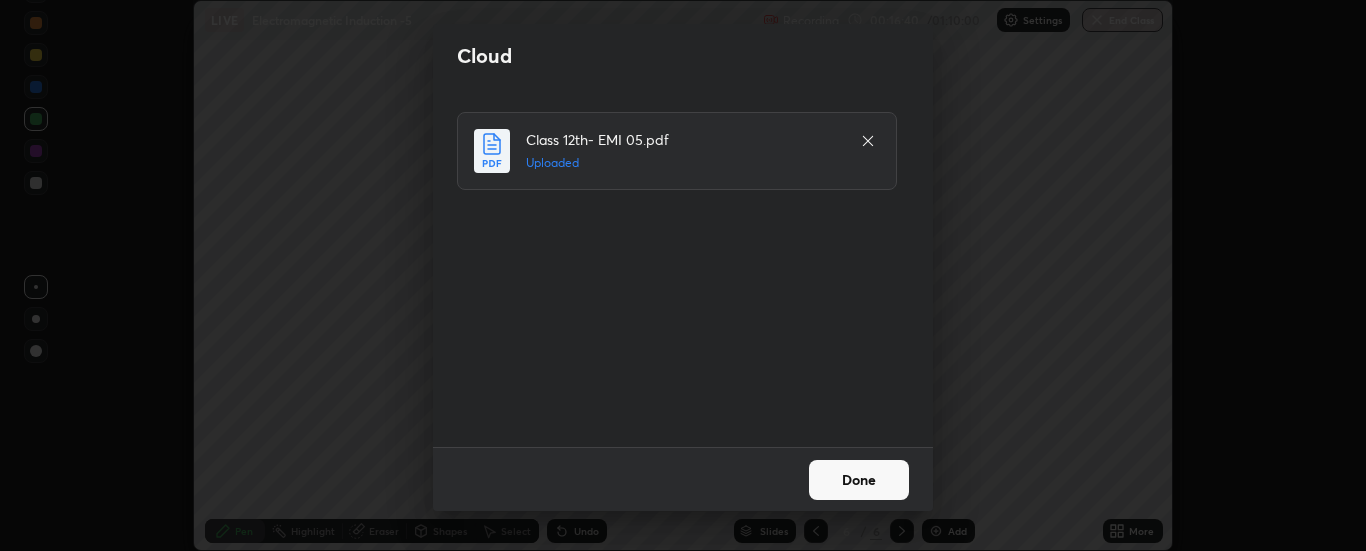 click on "Done" at bounding box center [859, 480] 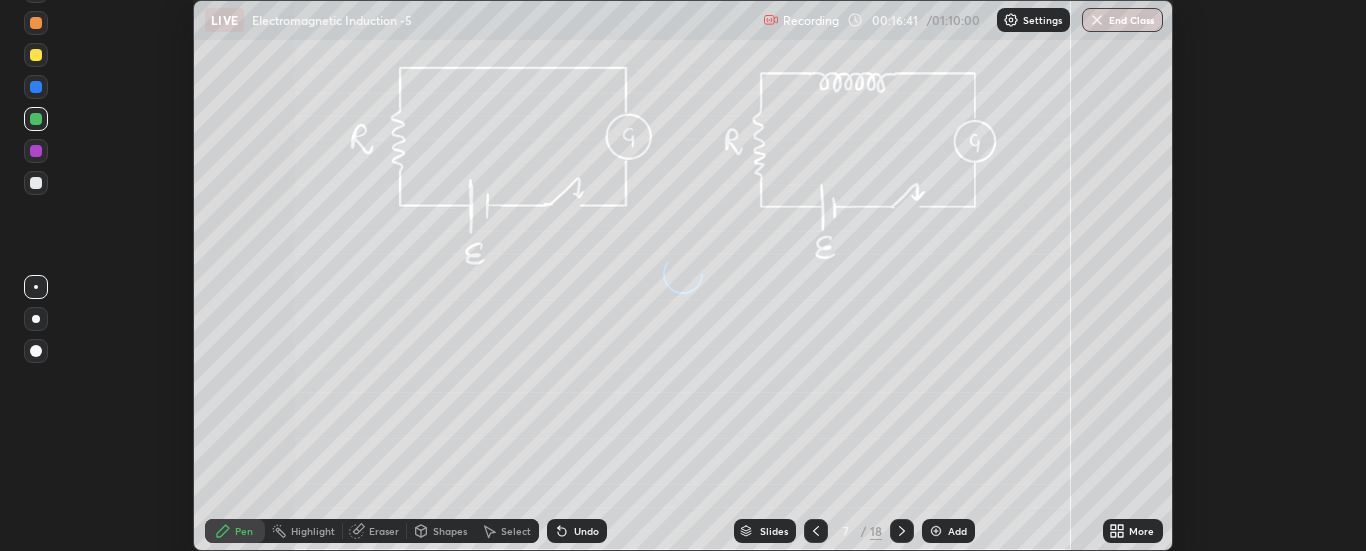 click on "More" at bounding box center (1133, 531) 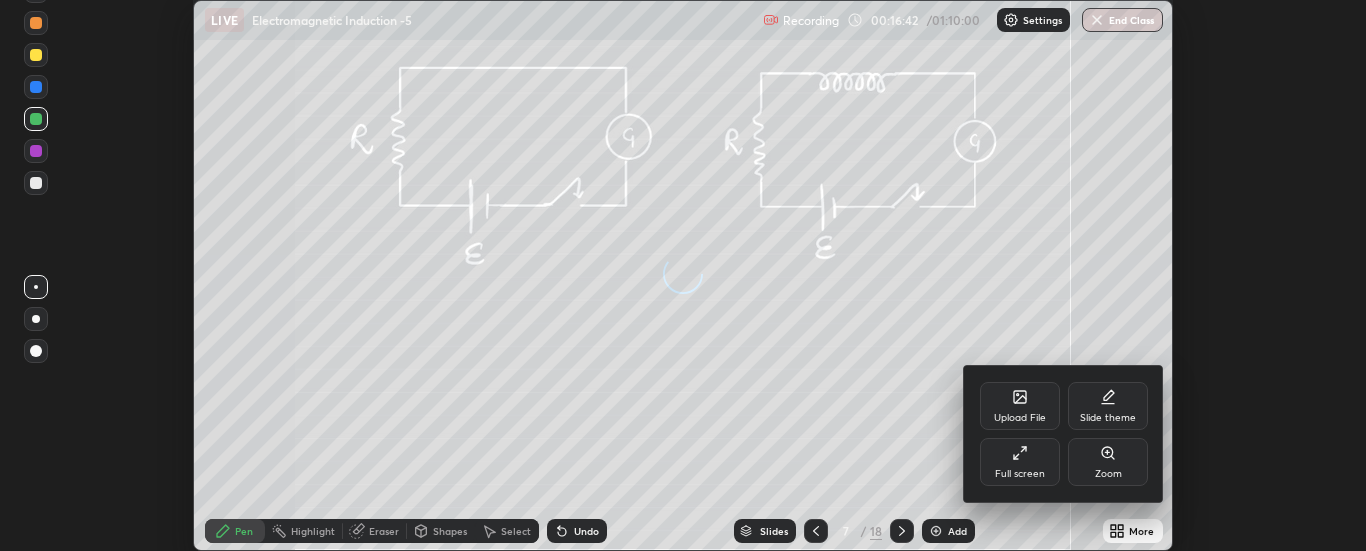 click on "Full screen" at bounding box center [1020, 462] 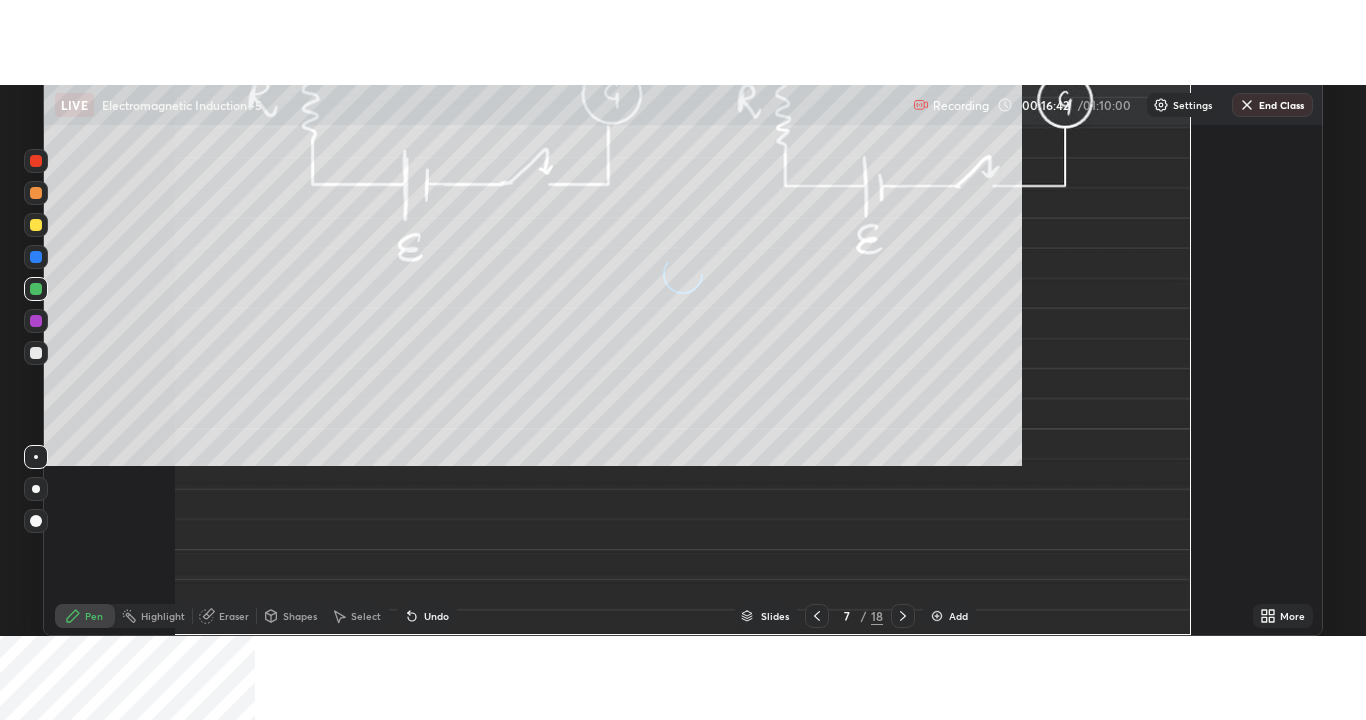 scroll, scrollTop: 99280, scrollLeft: 98634, axis: both 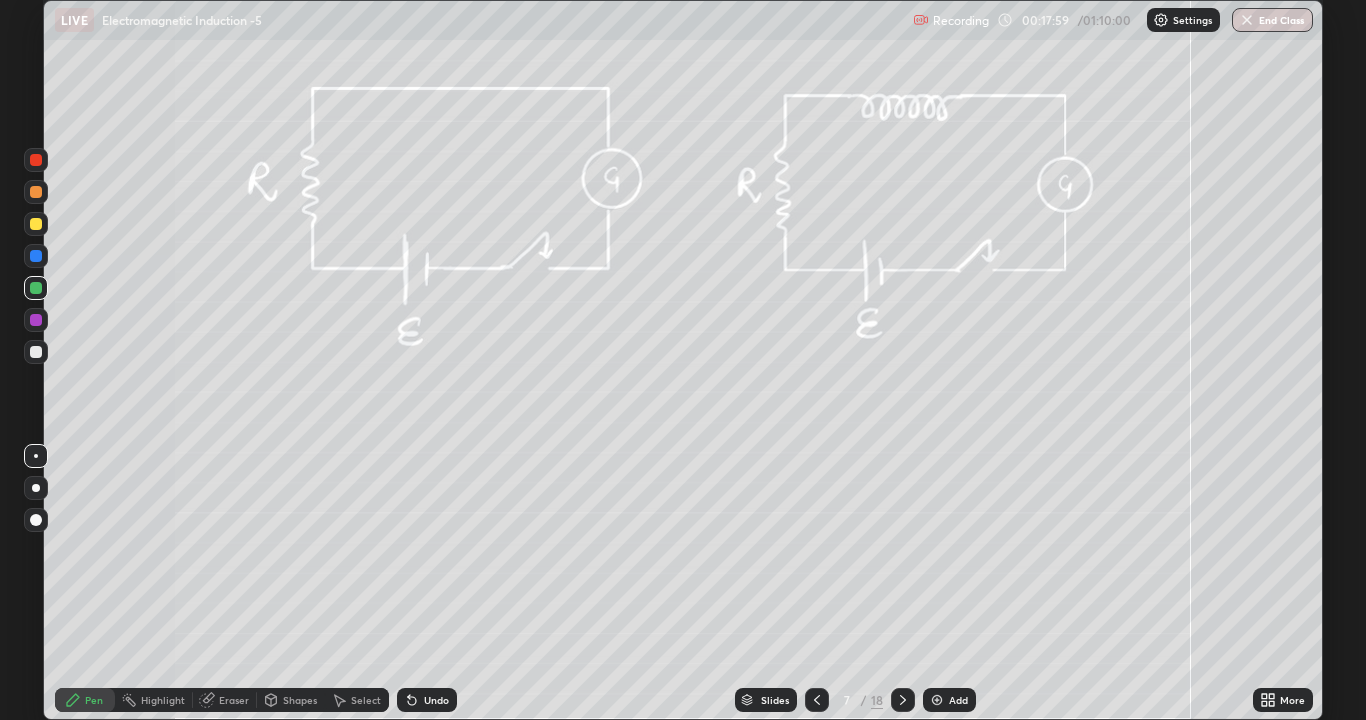 click at bounding box center [36, 352] 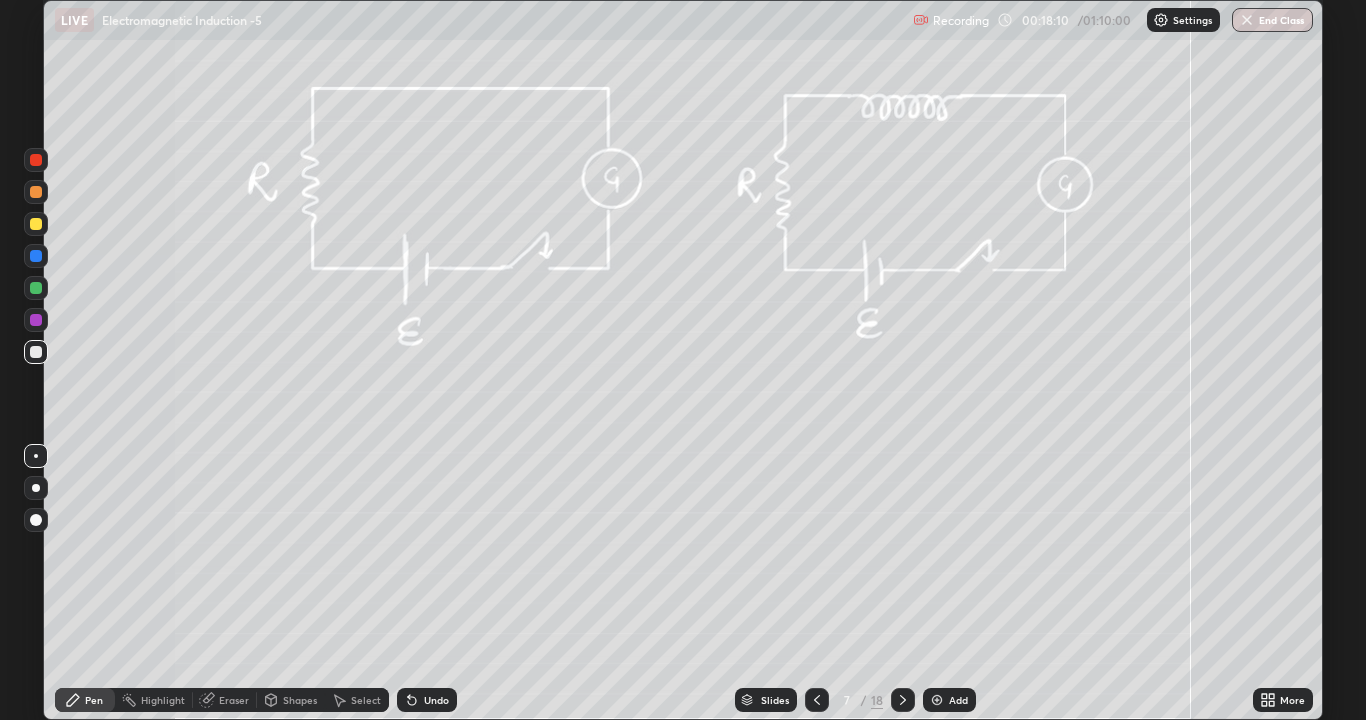 click at bounding box center [36, 288] 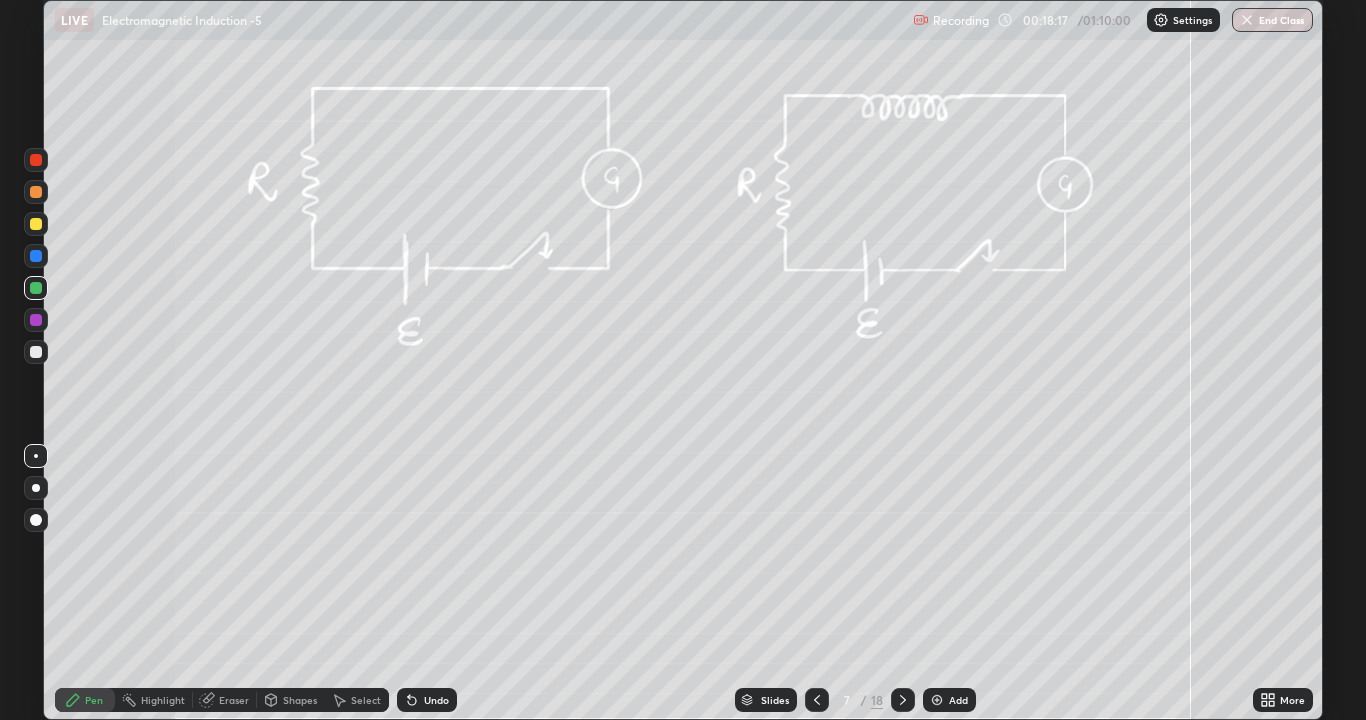 click at bounding box center (36, 352) 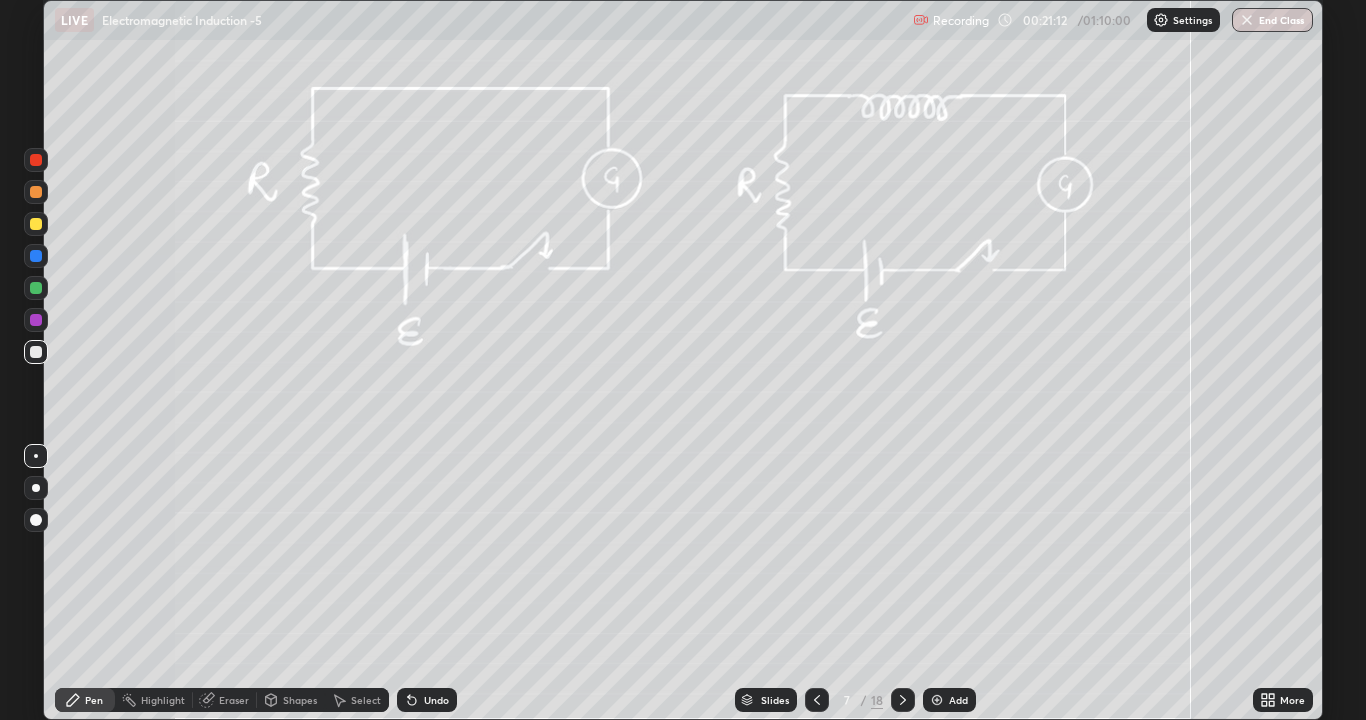 click at bounding box center (36, 256) 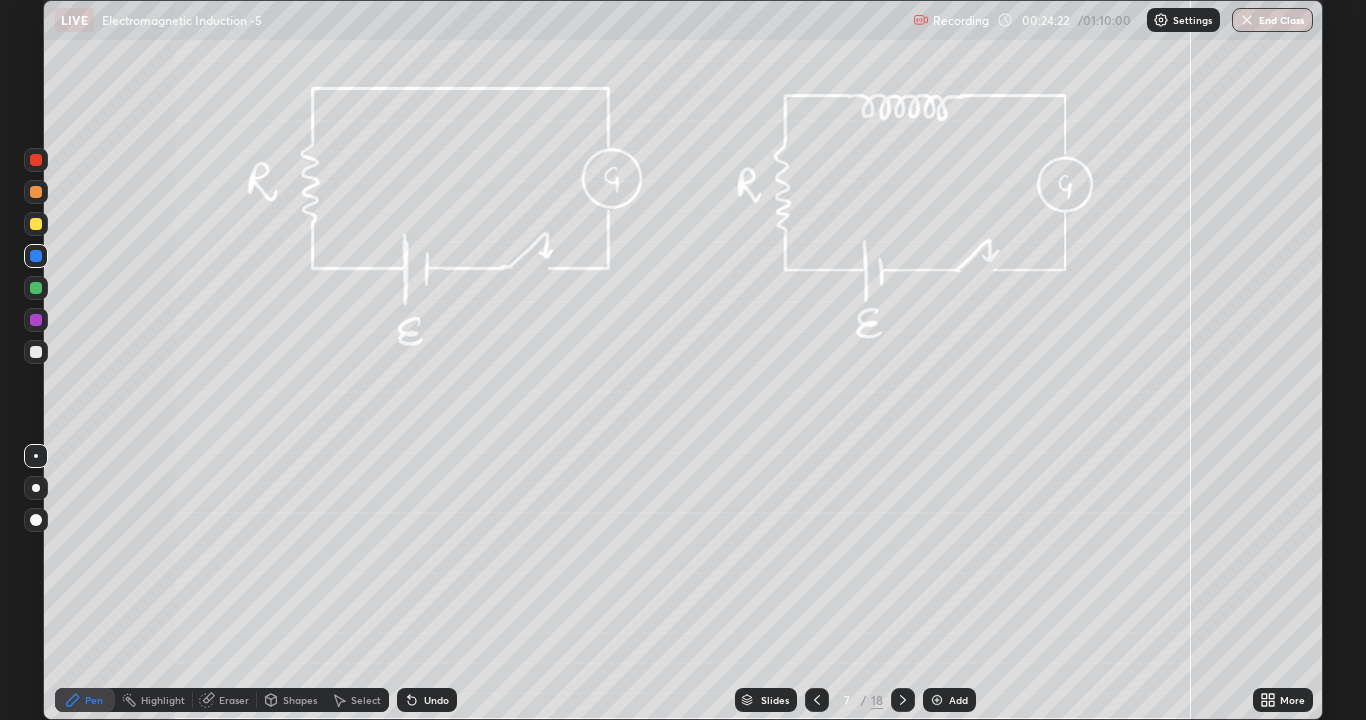 click 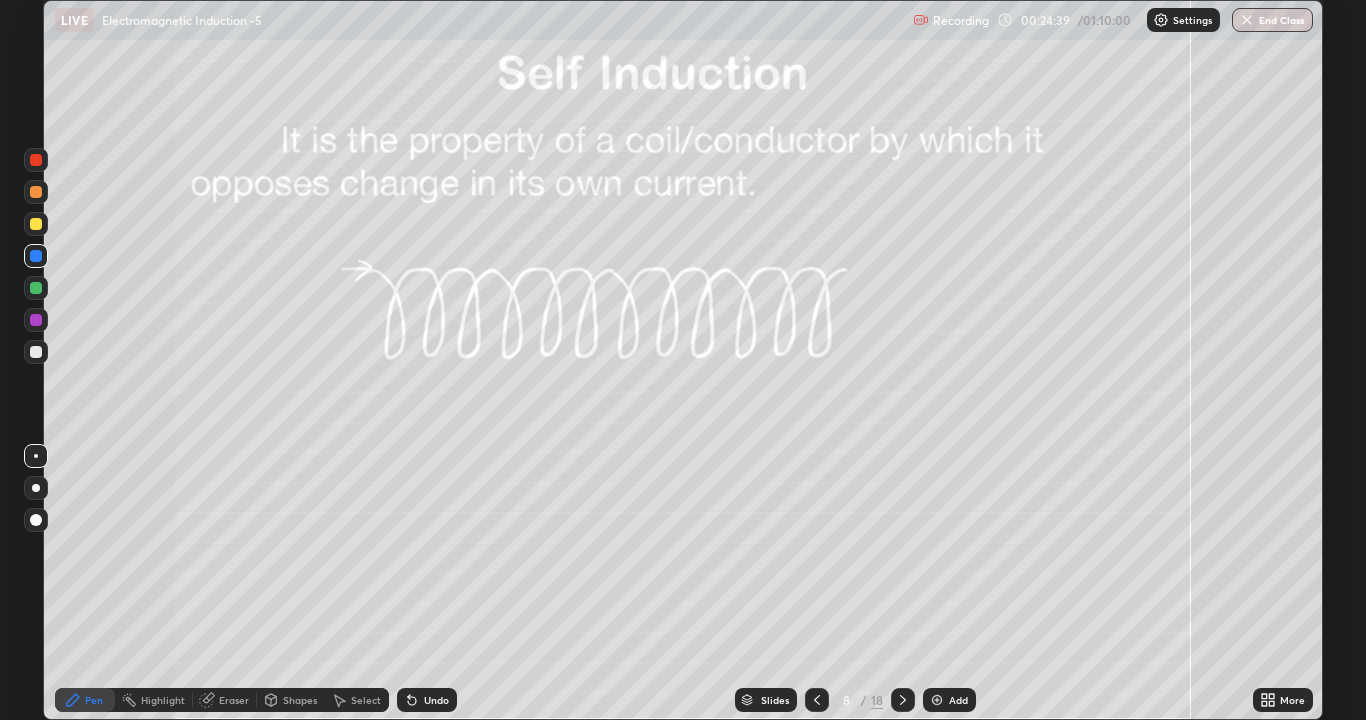 click at bounding box center [36, 352] 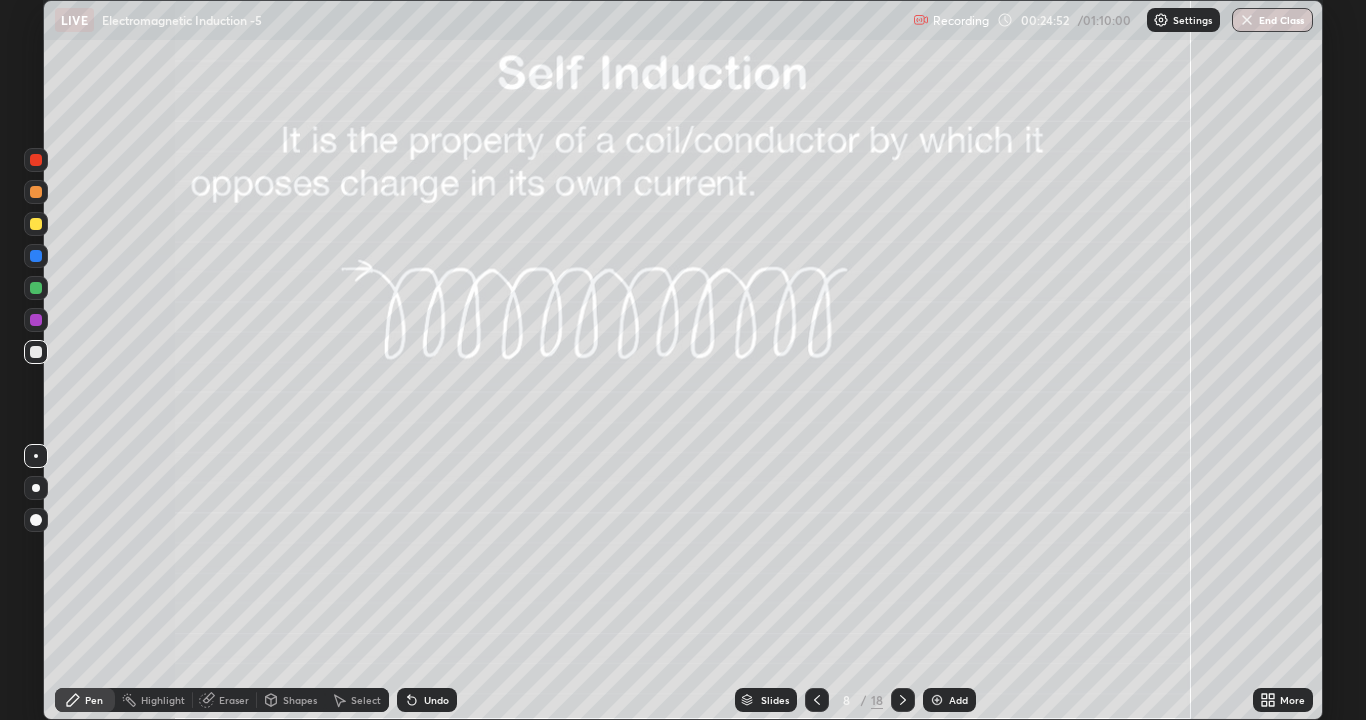 click 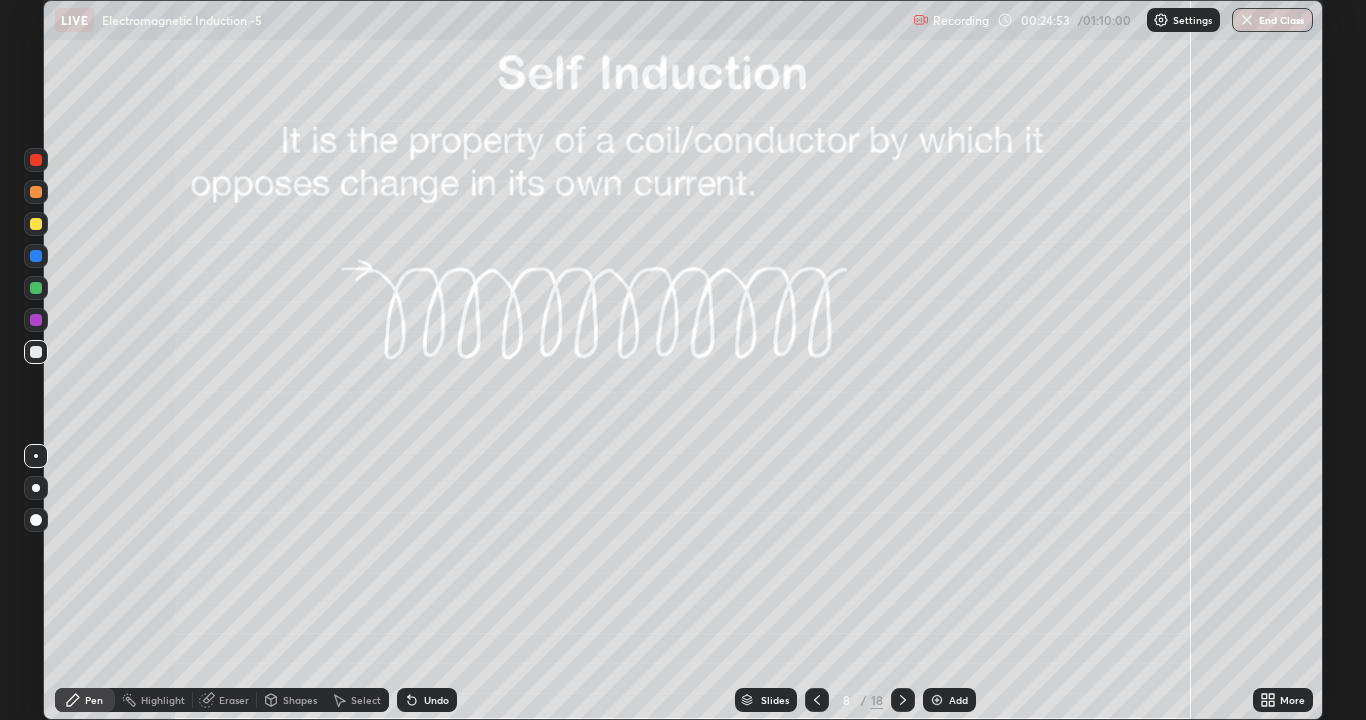 click on "Undo" at bounding box center (427, 700) 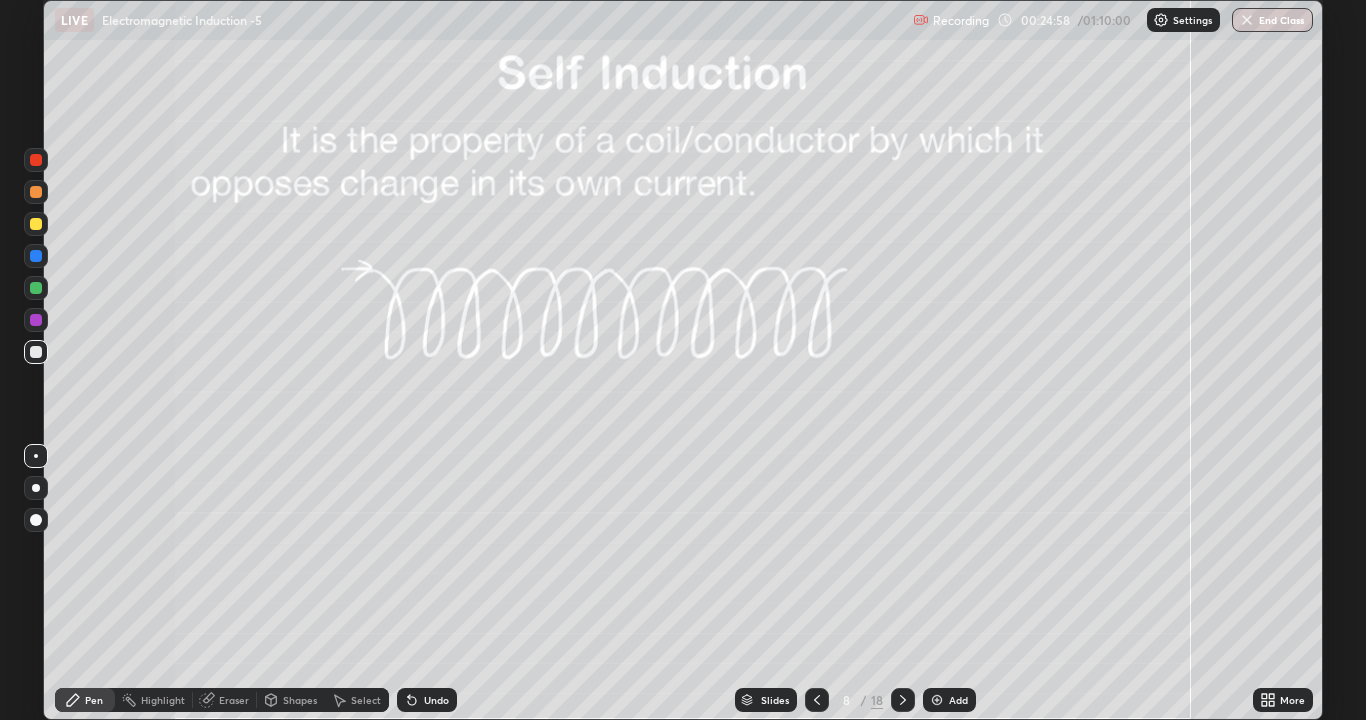 click on "Undo" at bounding box center [427, 700] 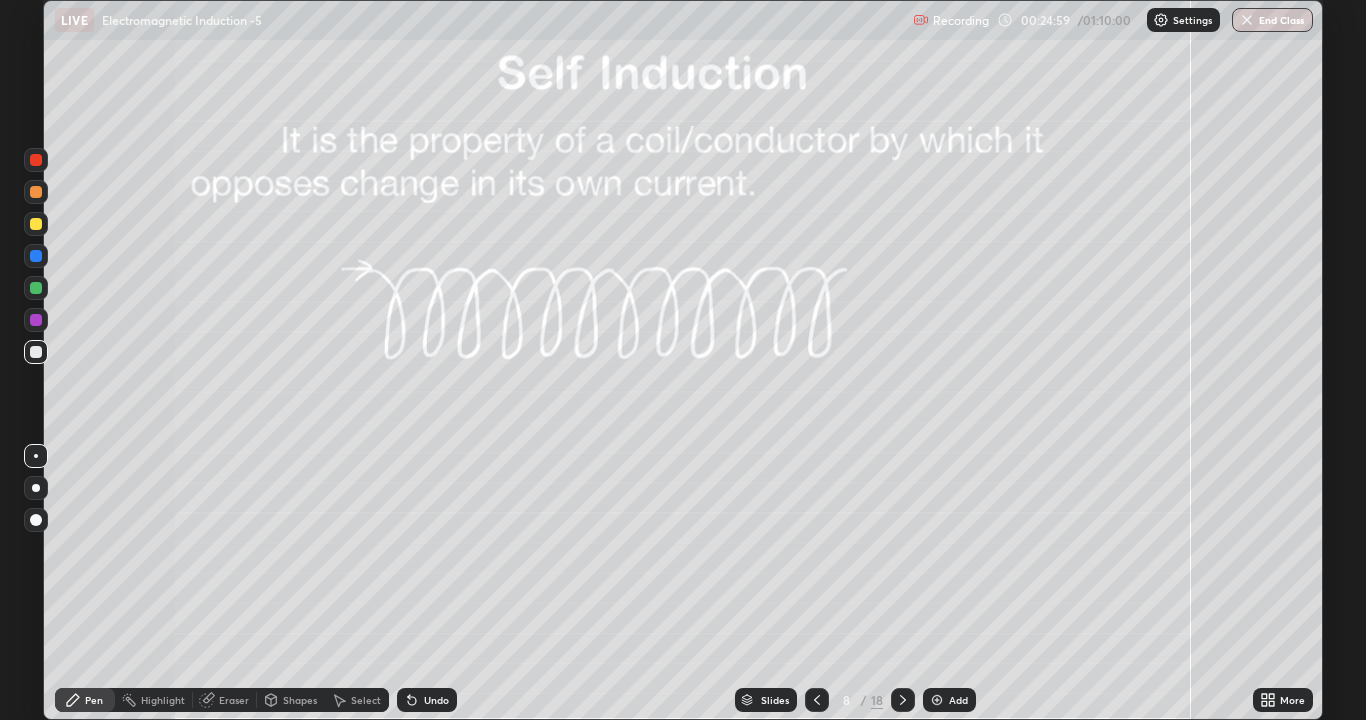 click on "Undo" at bounding box center [427, 700] 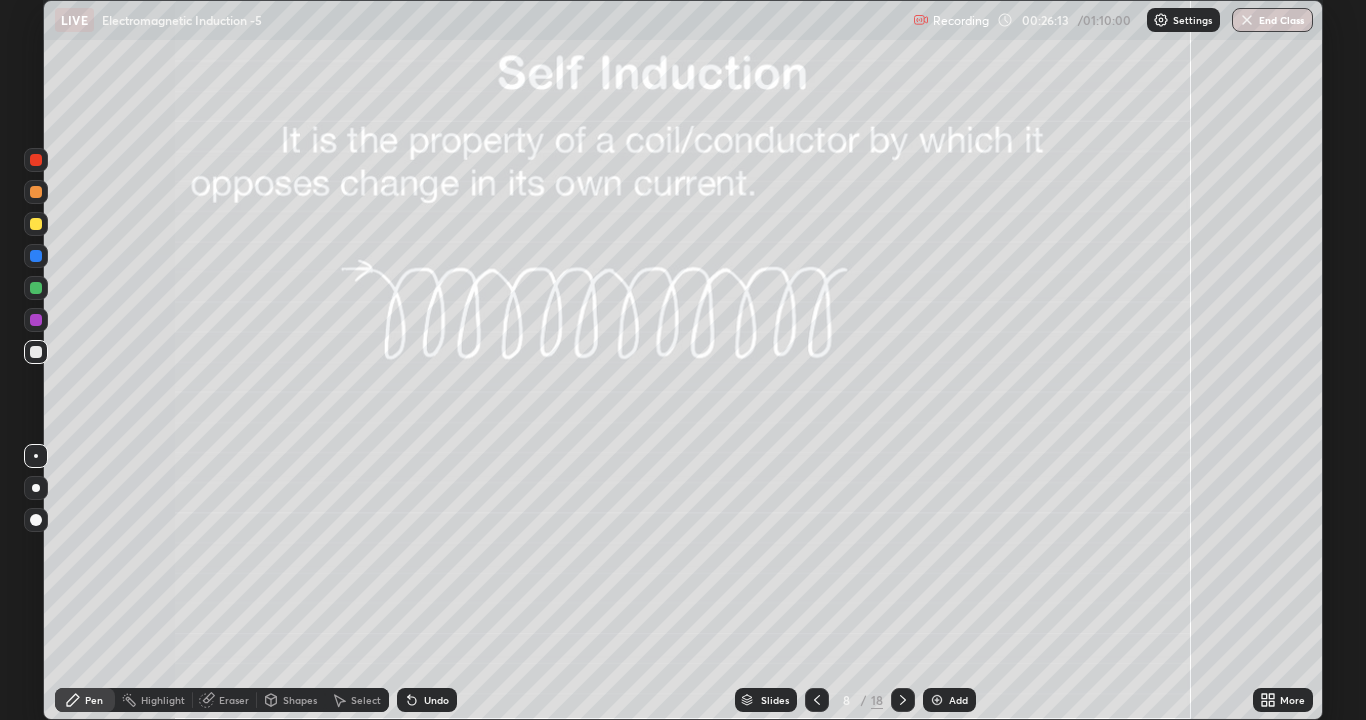 click at bounding box center [36, 288] 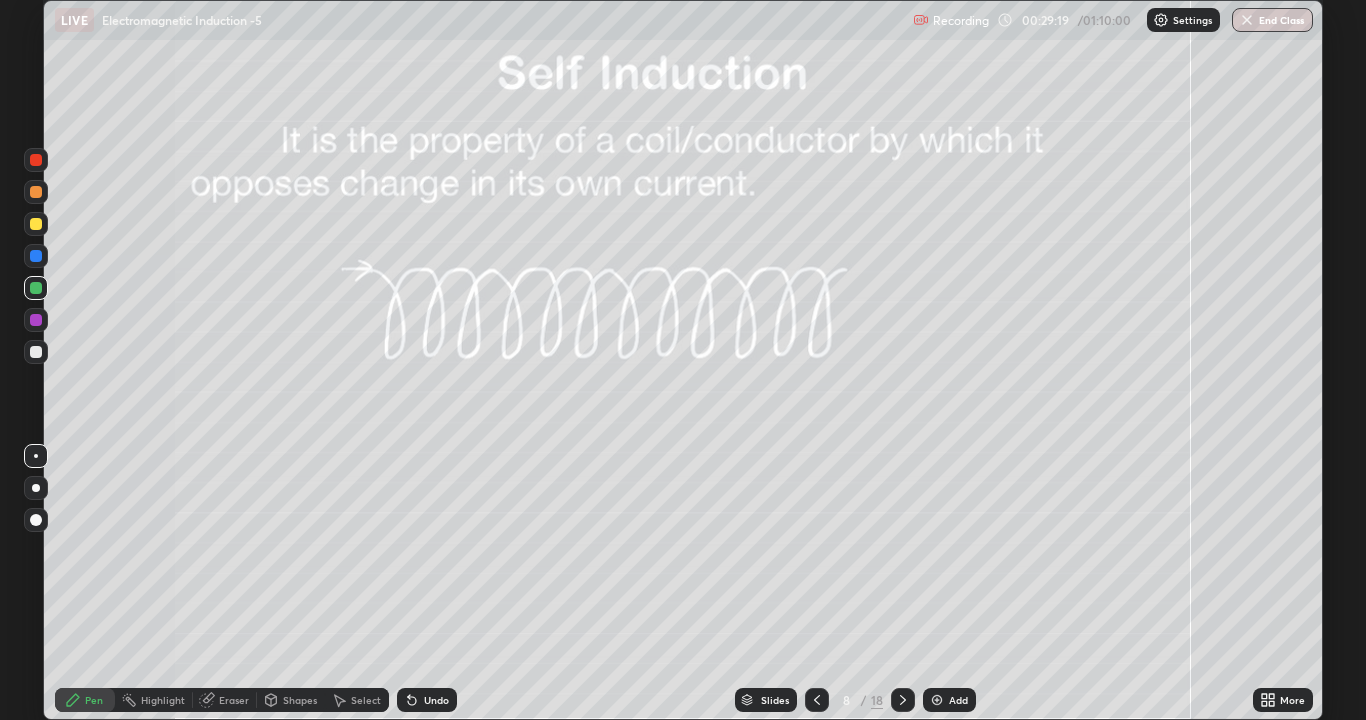 click on "Undo" at bounding box center [436, 700] 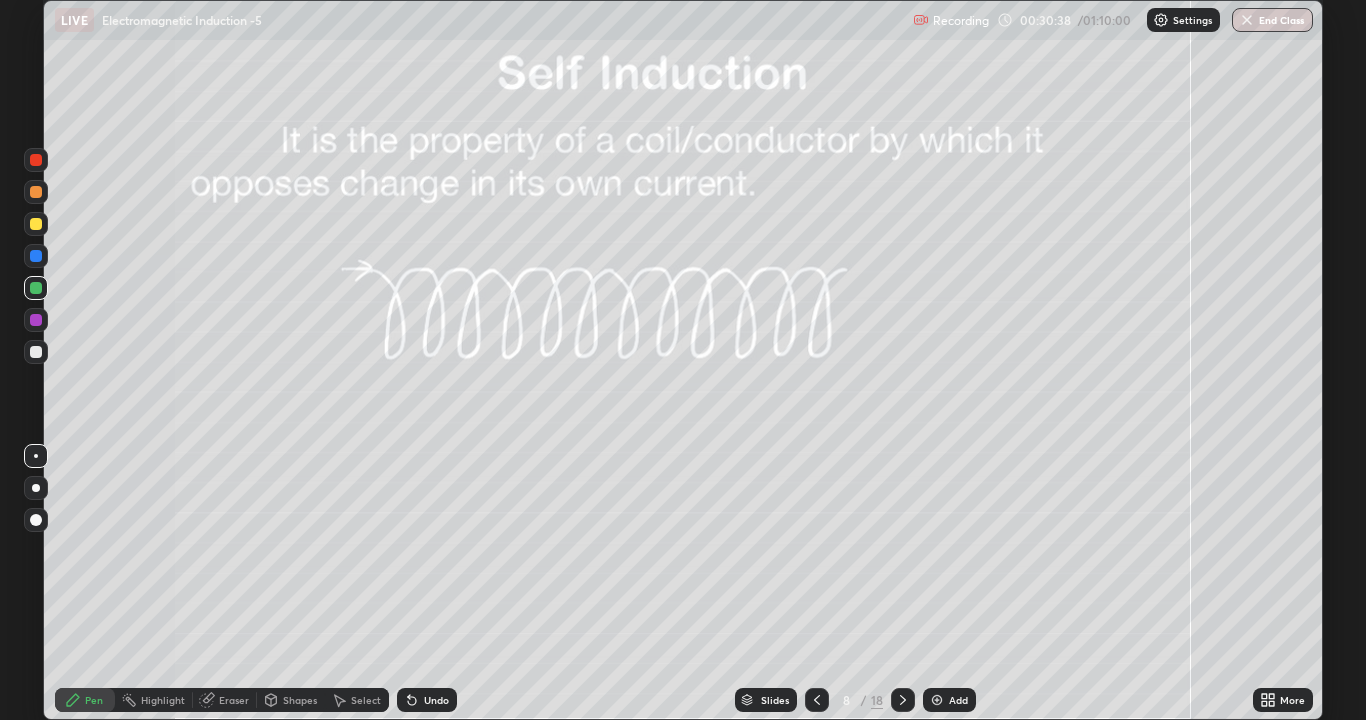 click at bounding box center (36, 352) 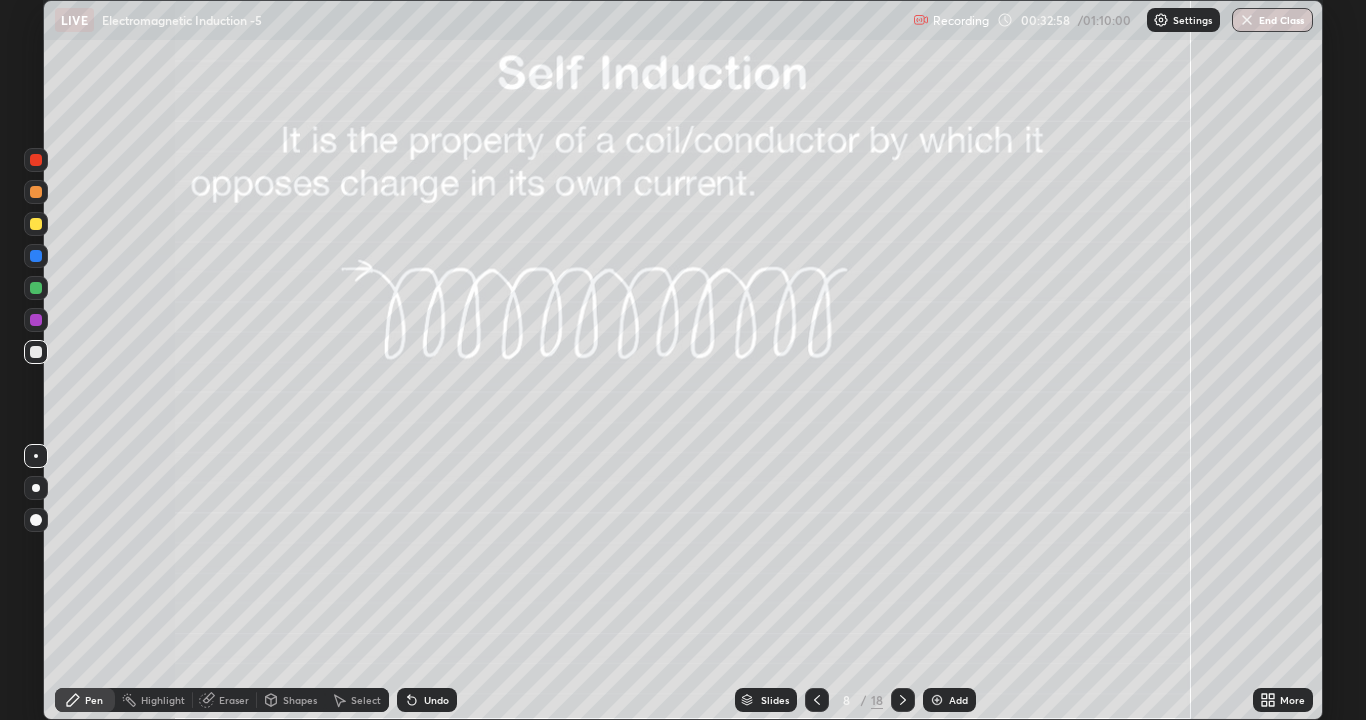 click at bounding box center [36, 352] 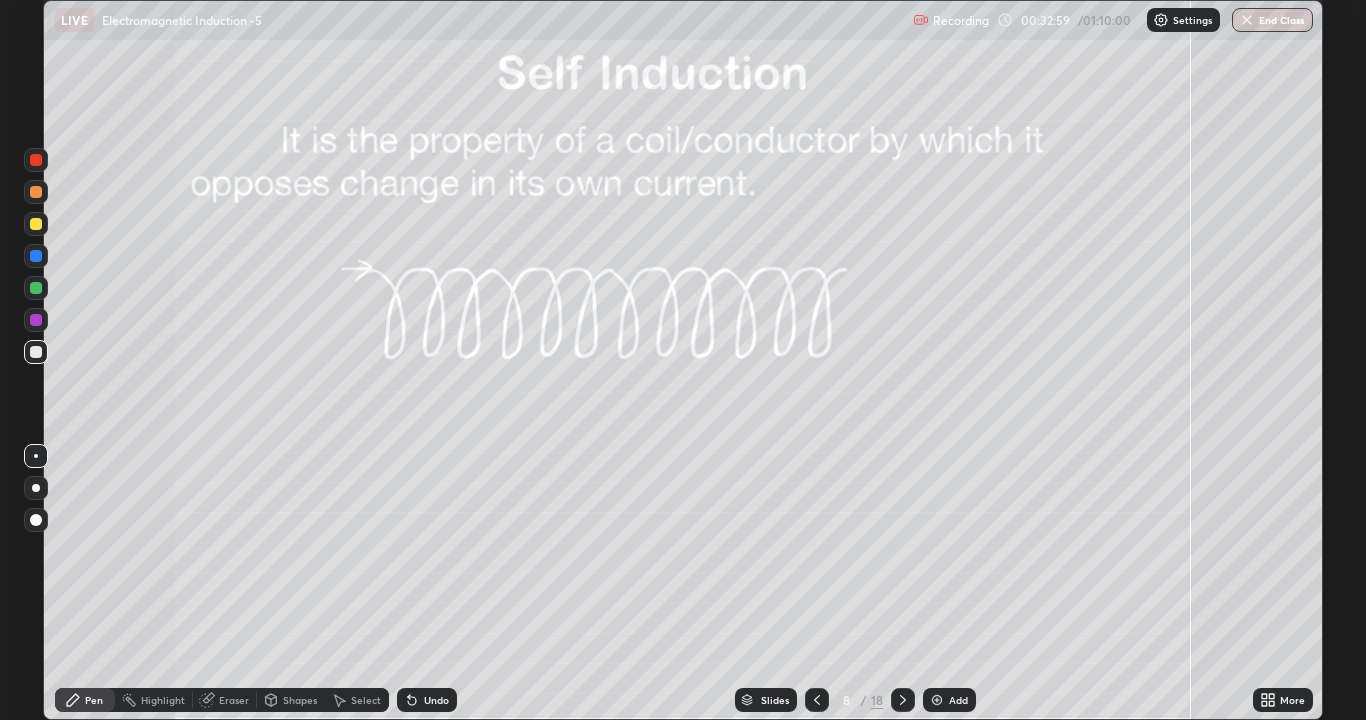 click at bounding box center (36, 256) 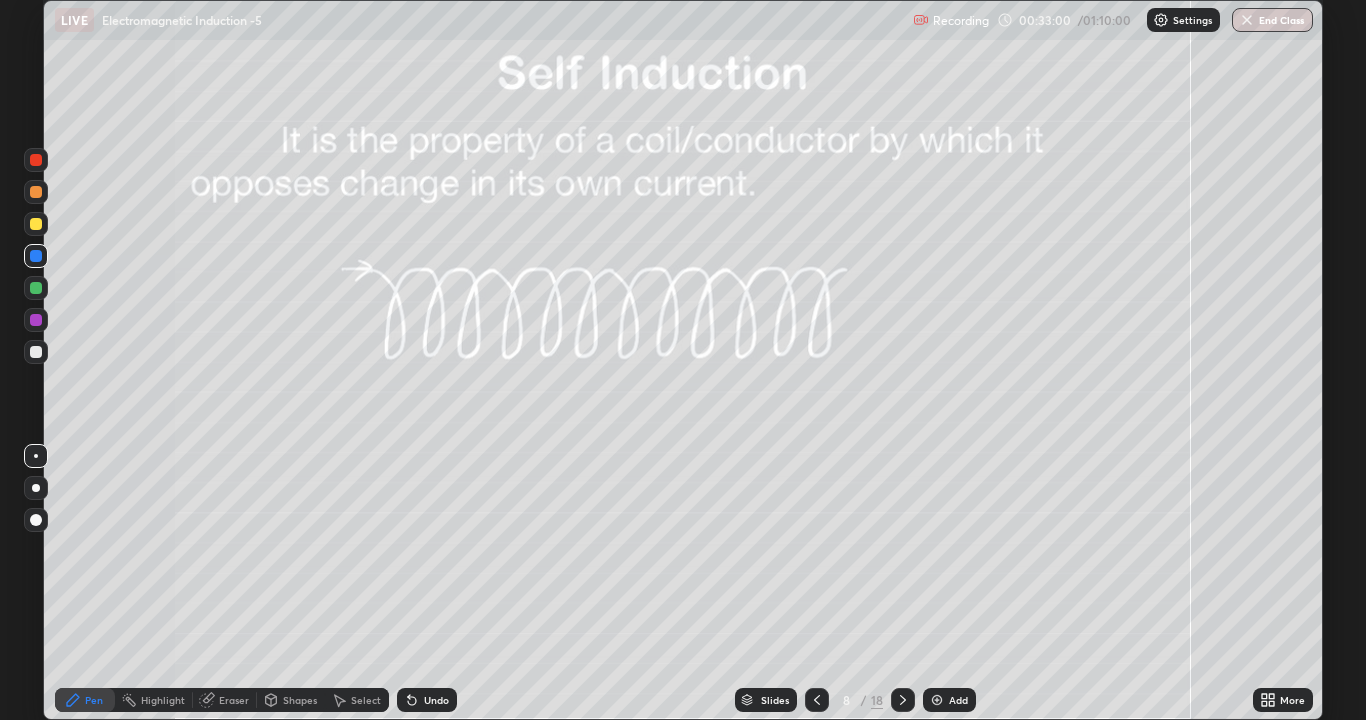 click at bounding box center [36, 224] 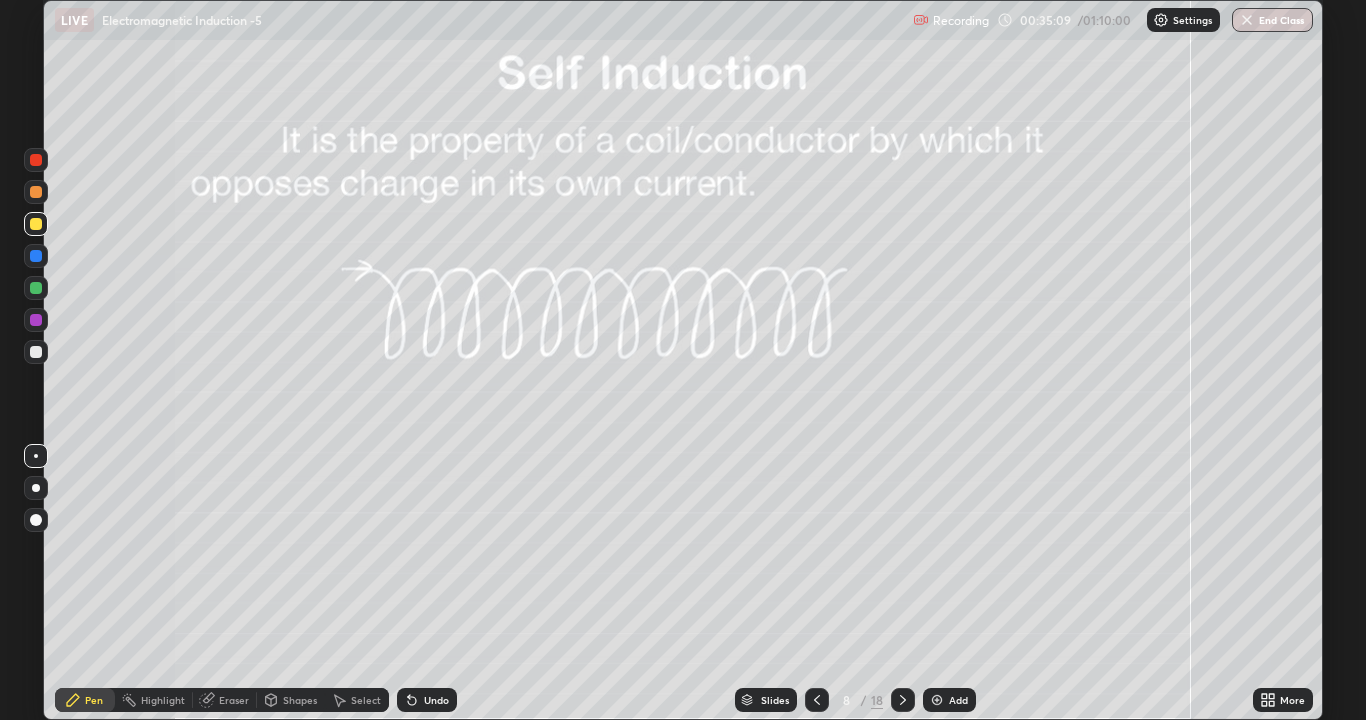 click 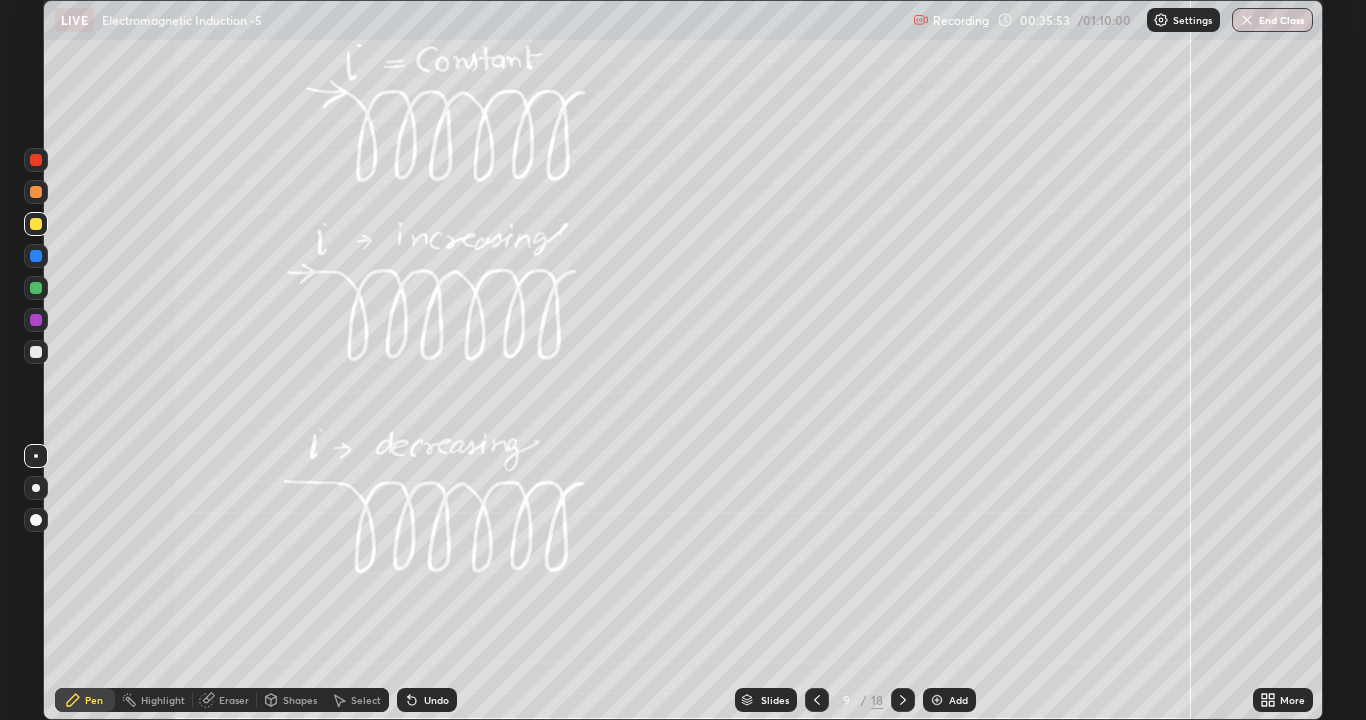 click at bounding box center (36, 488) 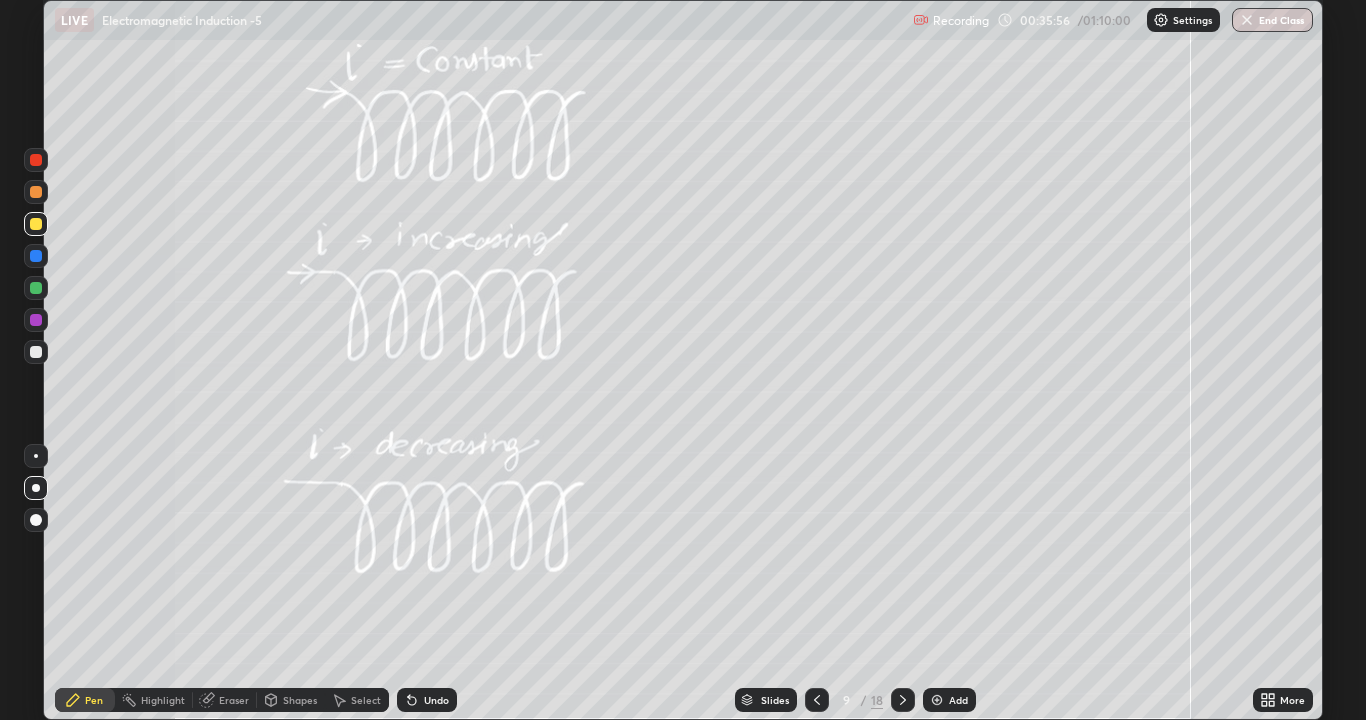 click on "Undo" at bounding box center [427, 700] 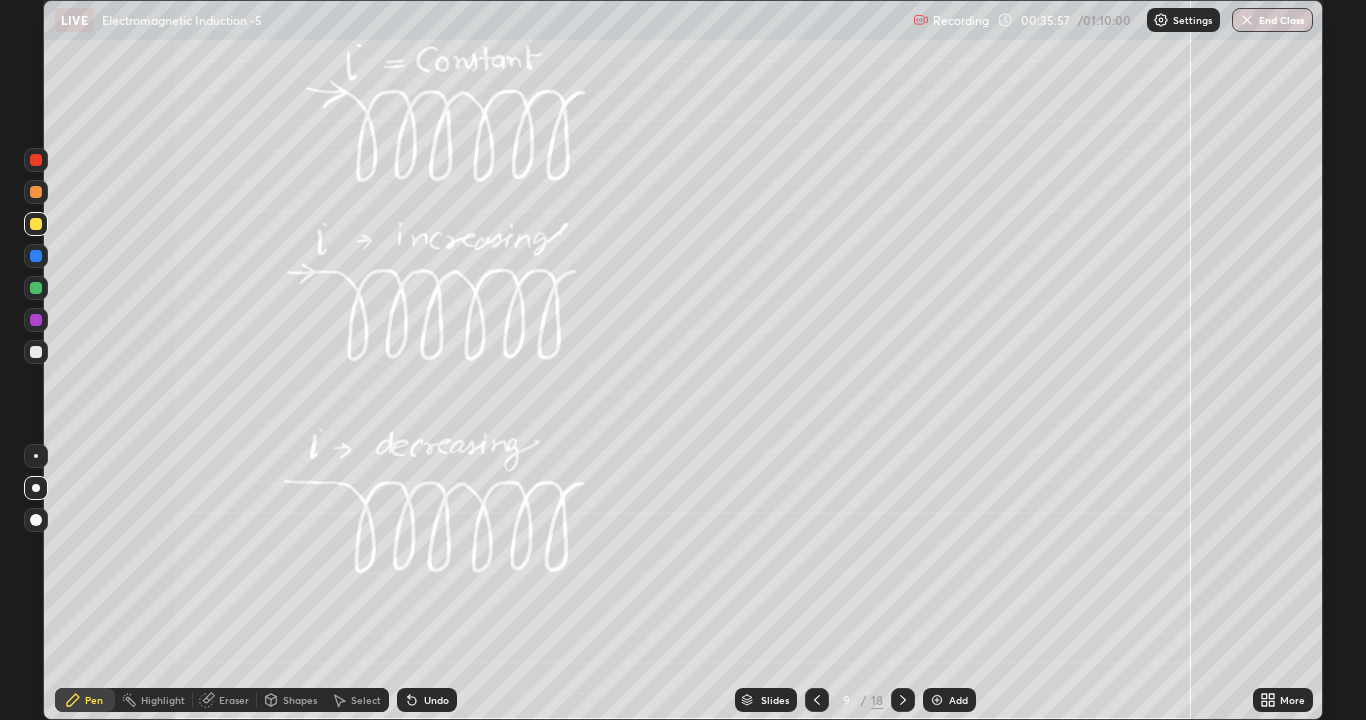 click on "Undo" at bounding box center [436, 700] 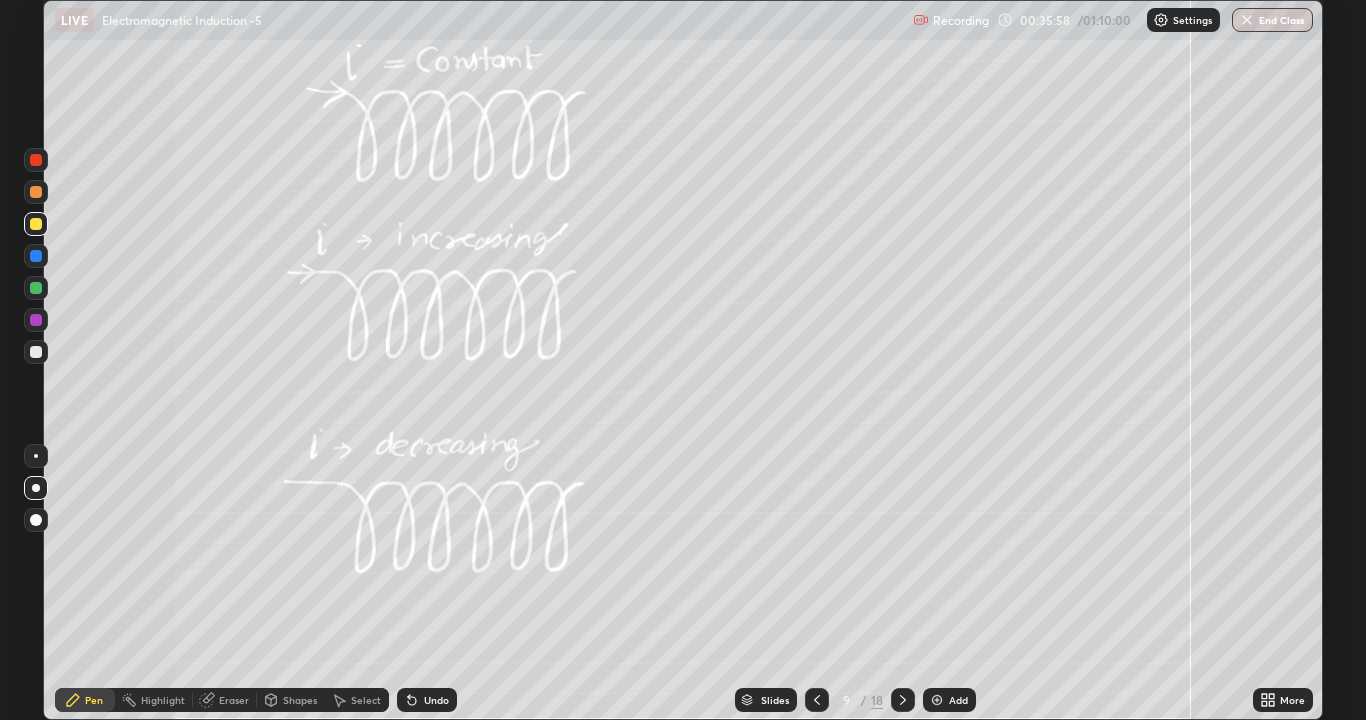 click at bounding box center (36, 352) 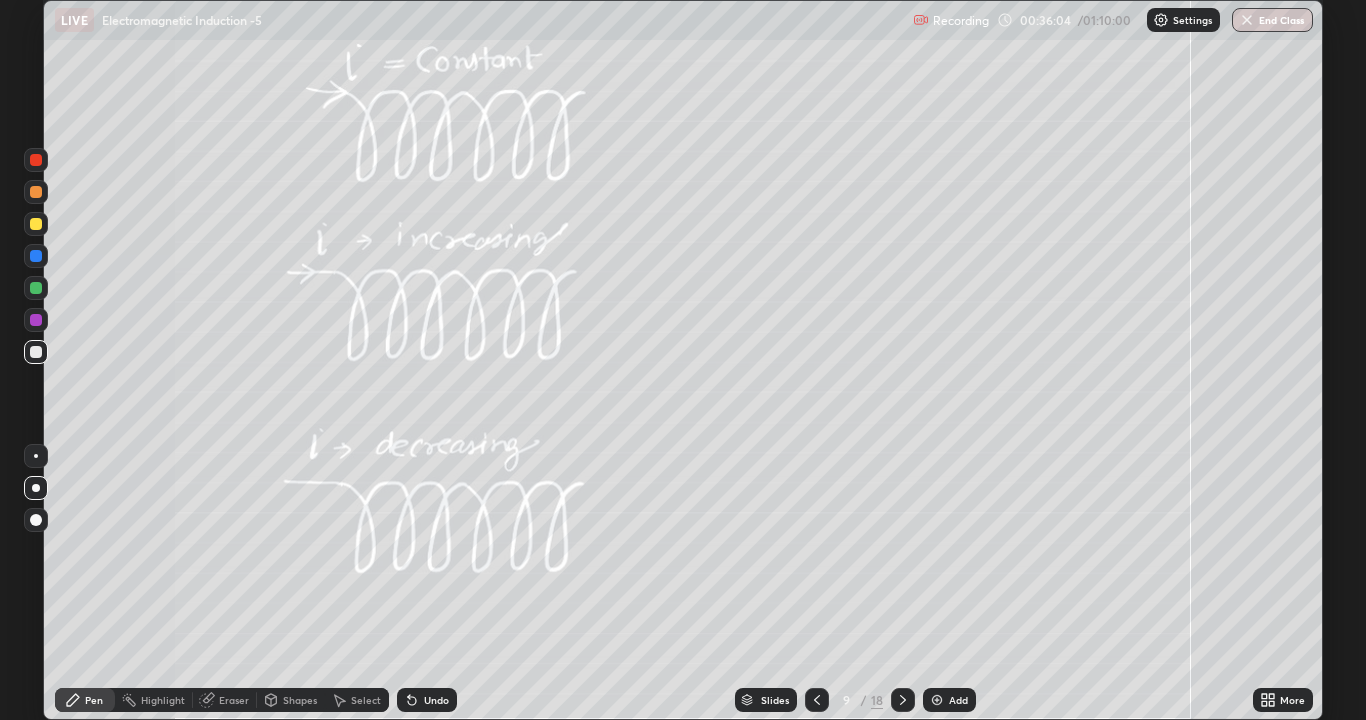 click at bounding box center [36, 456] 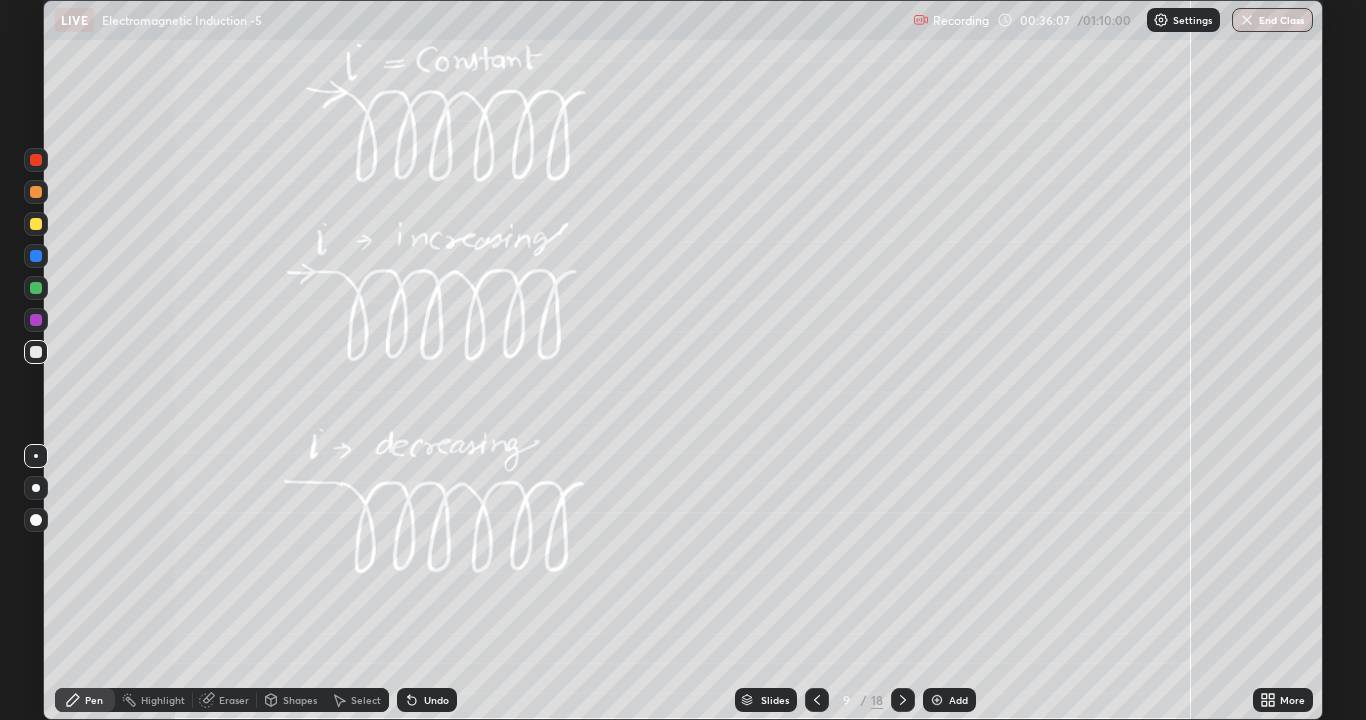 click at bounding box center [36, 224] 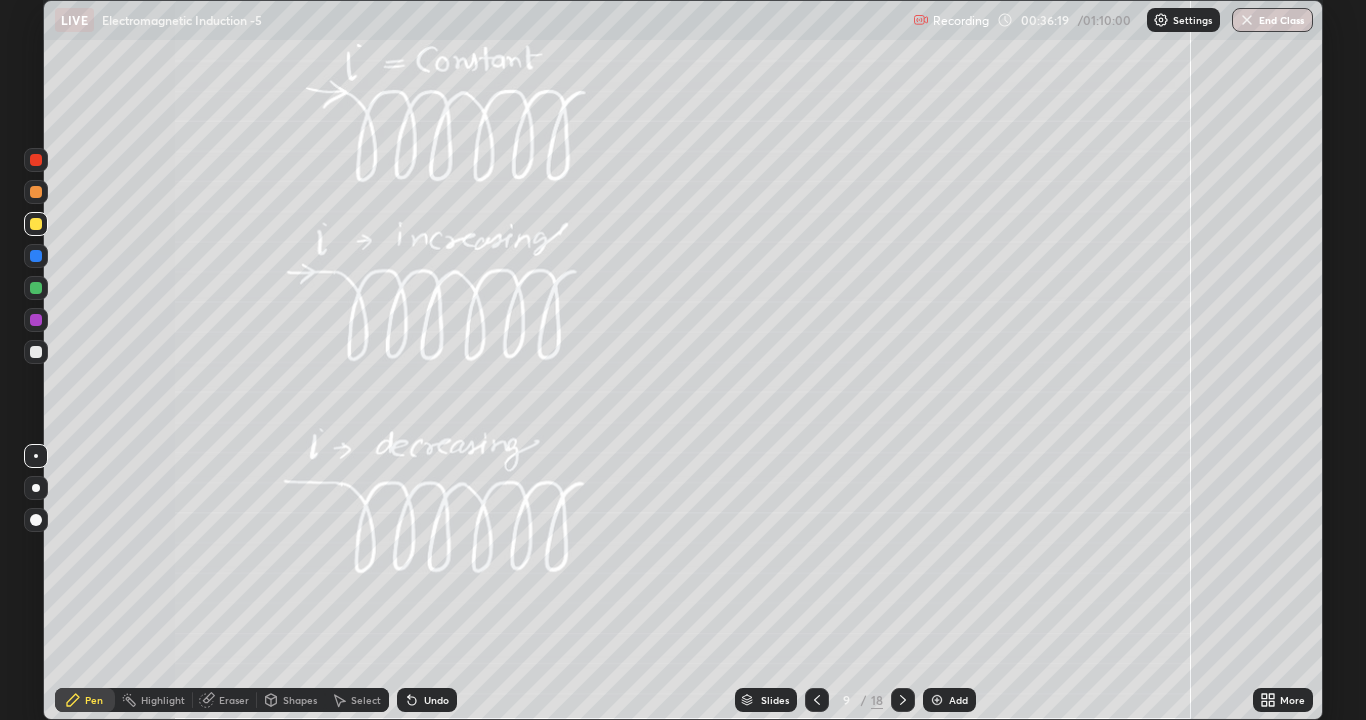 click at bounding box center [36, 256] 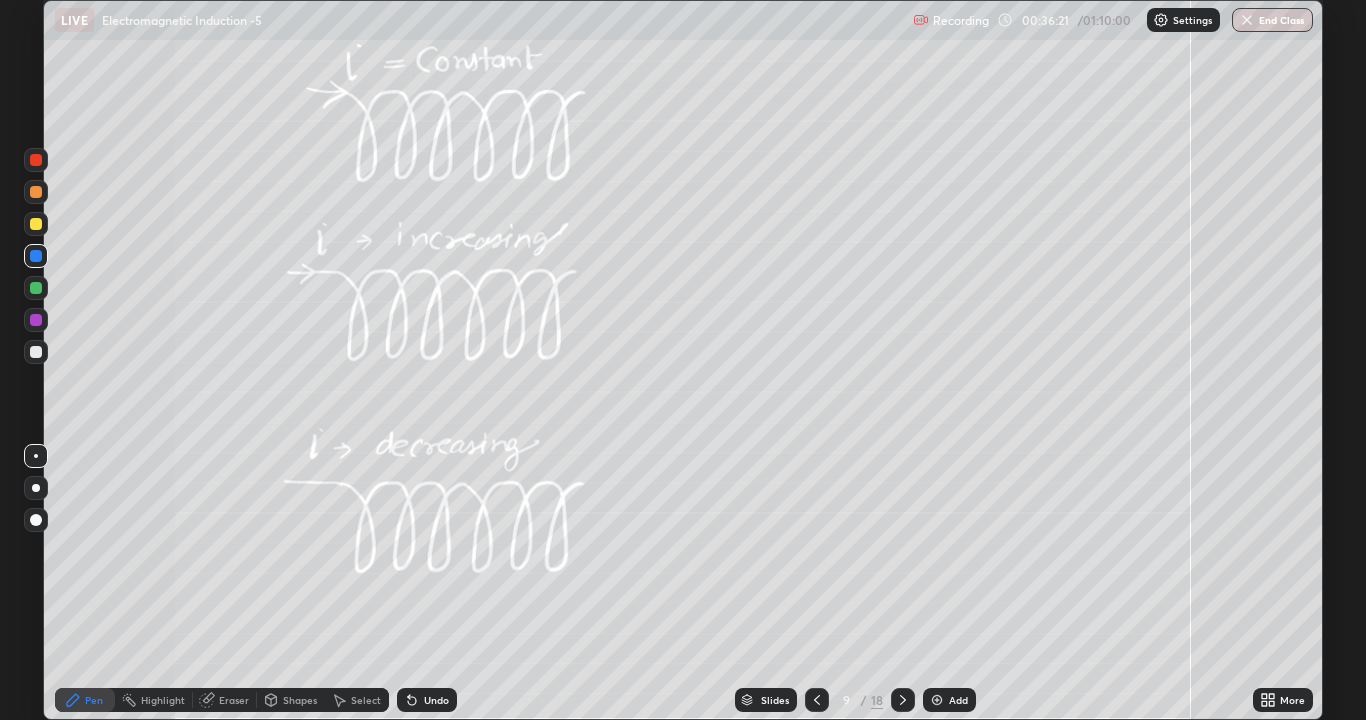 click at bounding box center (36, 224) 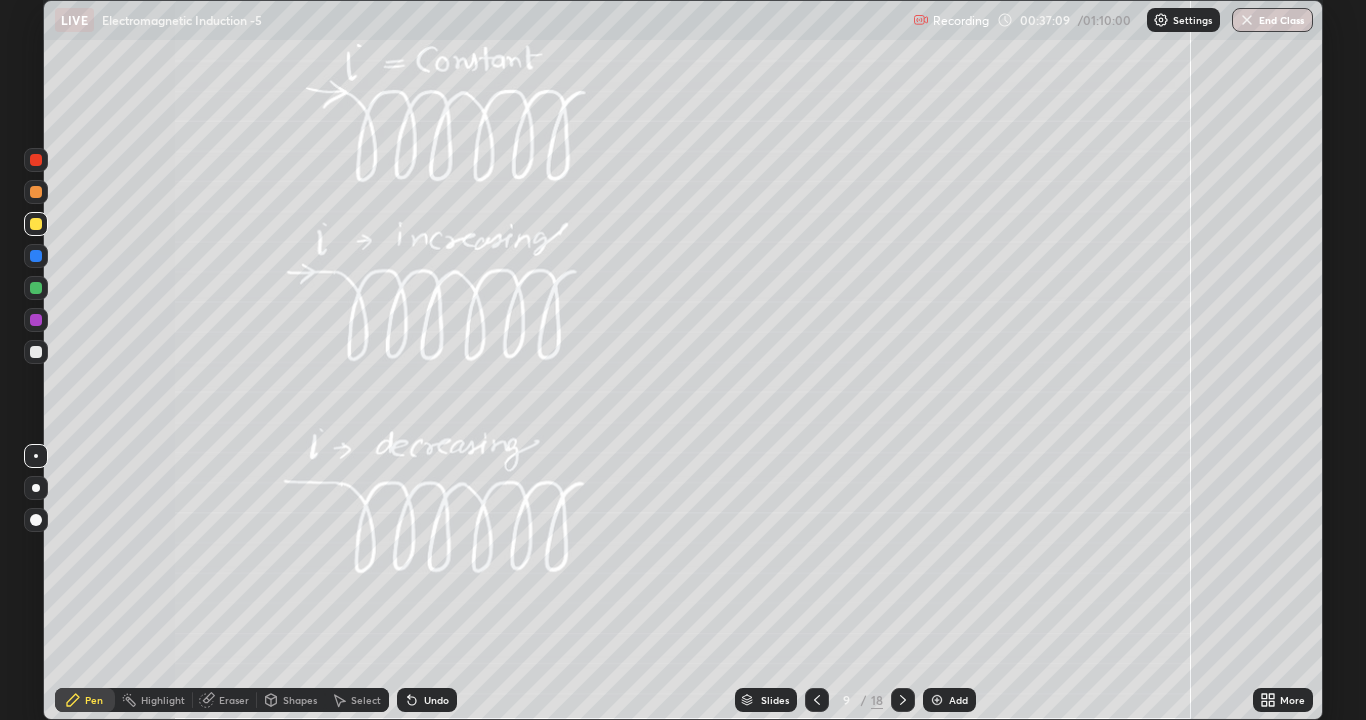 click at bounding box center [36, 352] 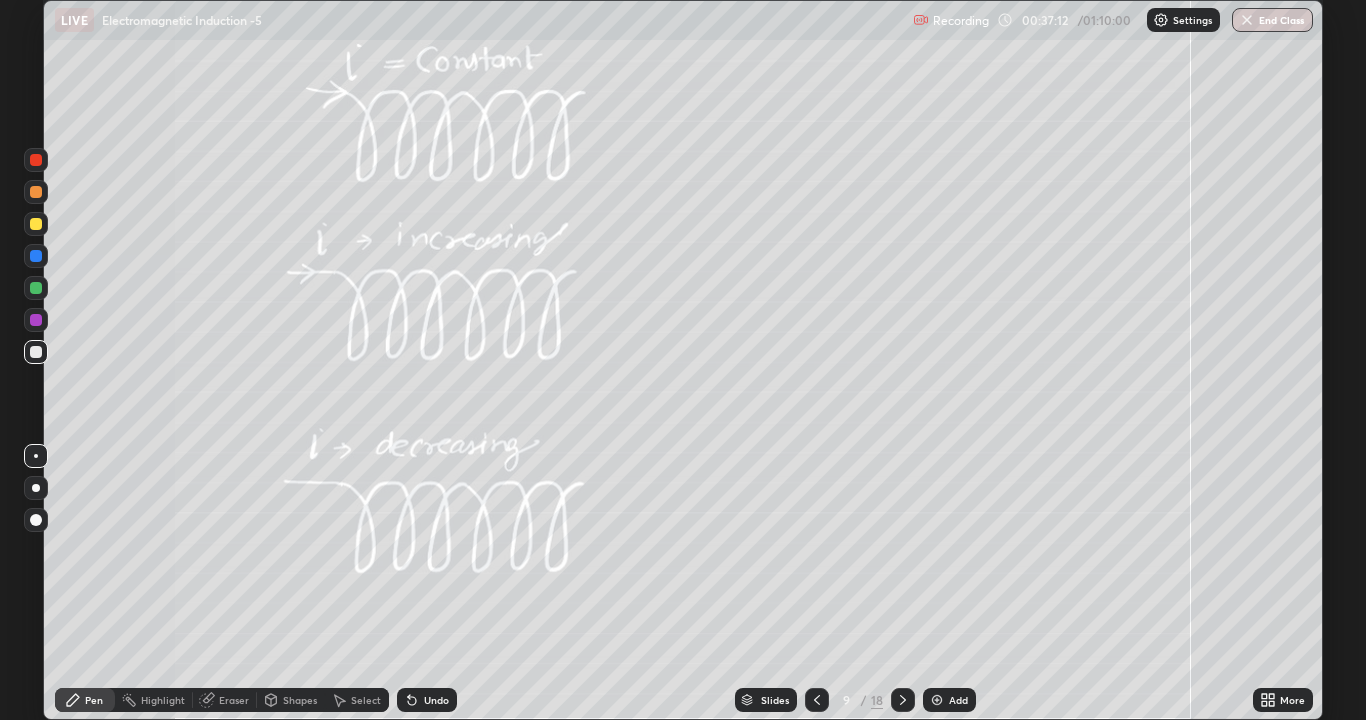 click at bounding box center [36, 224] 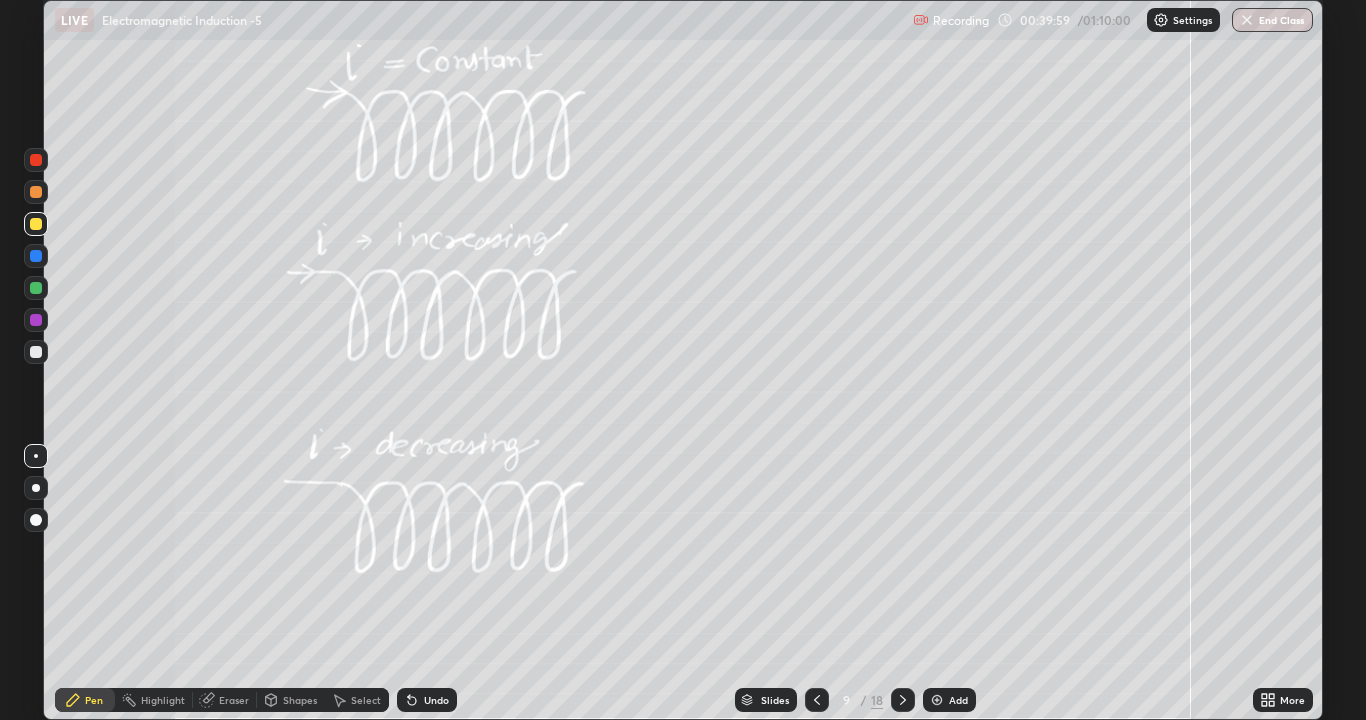 click 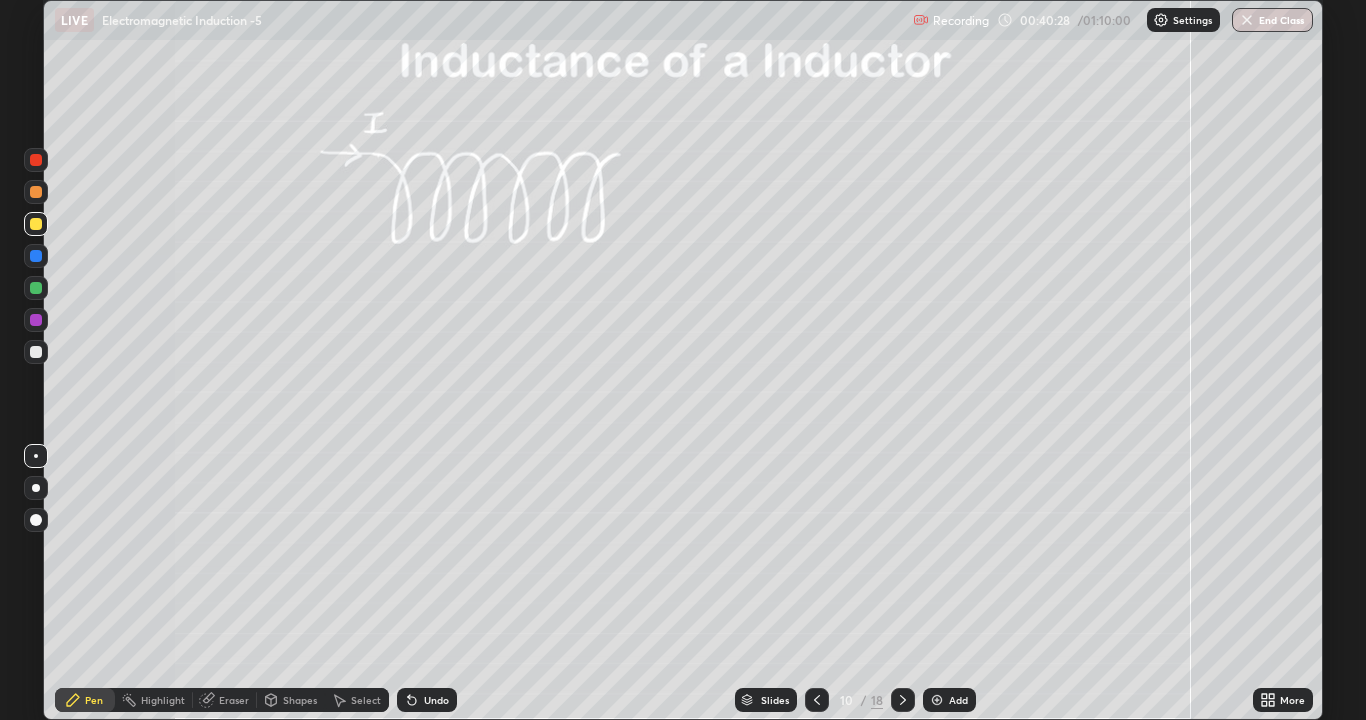 click 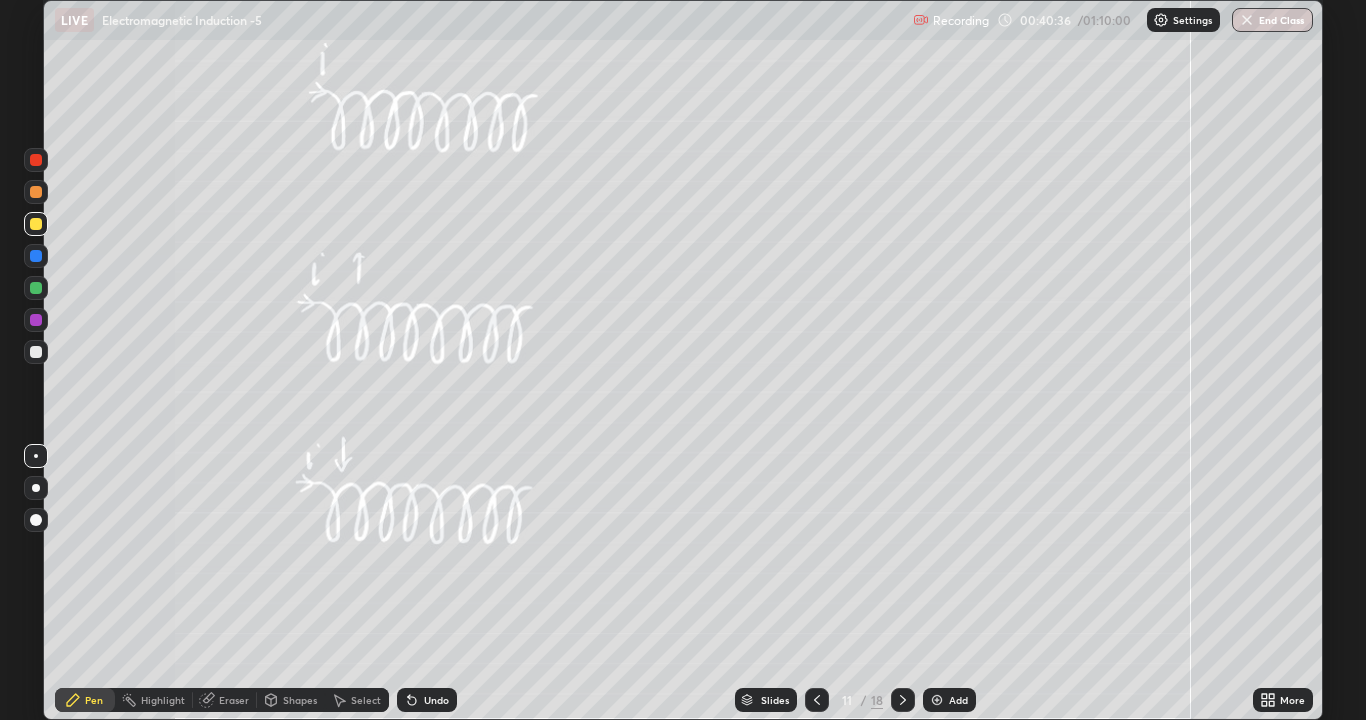 click 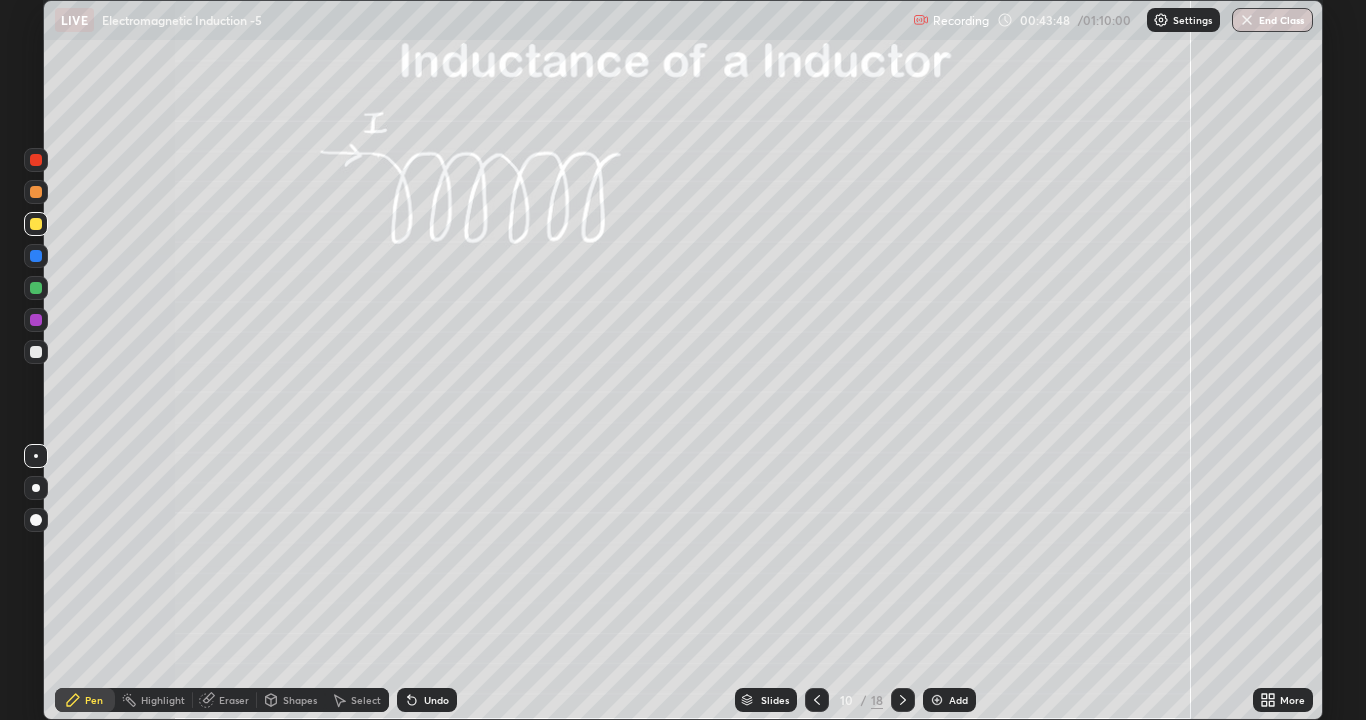 click at bounding box center [903, 700] 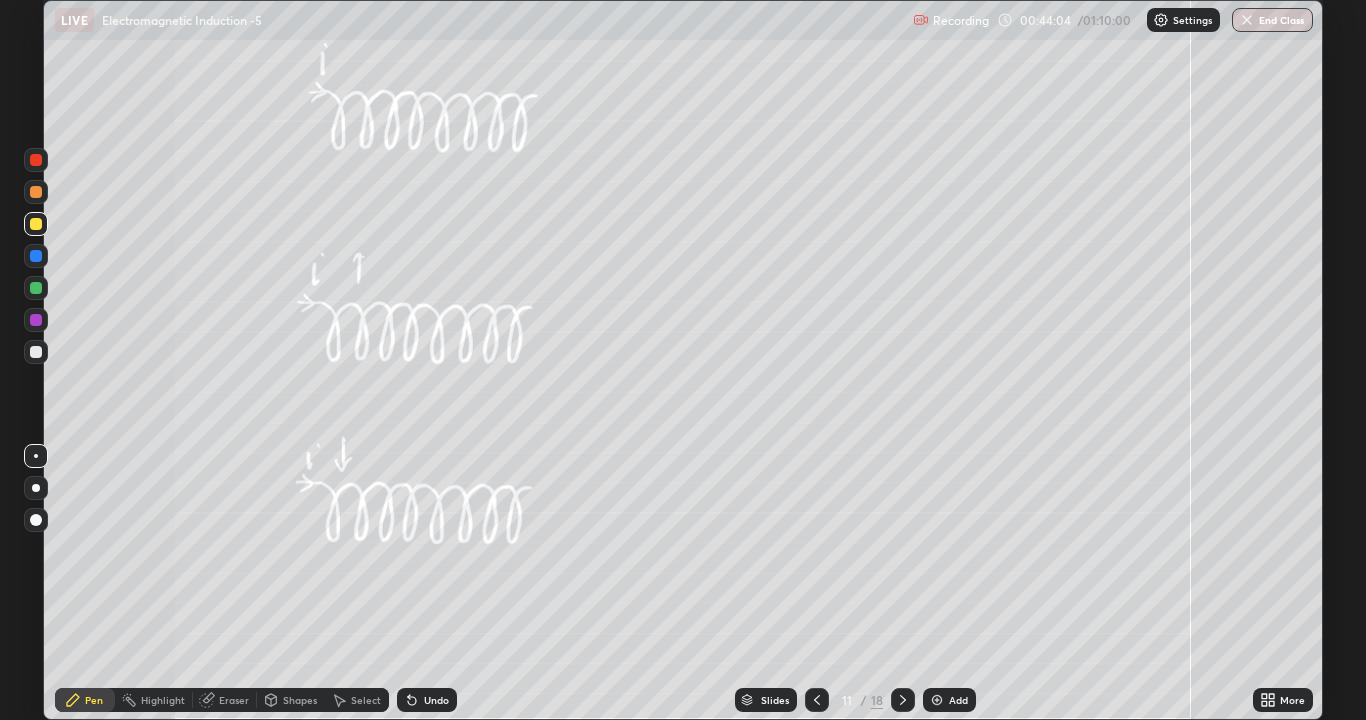click at bounding box center (36, 320) 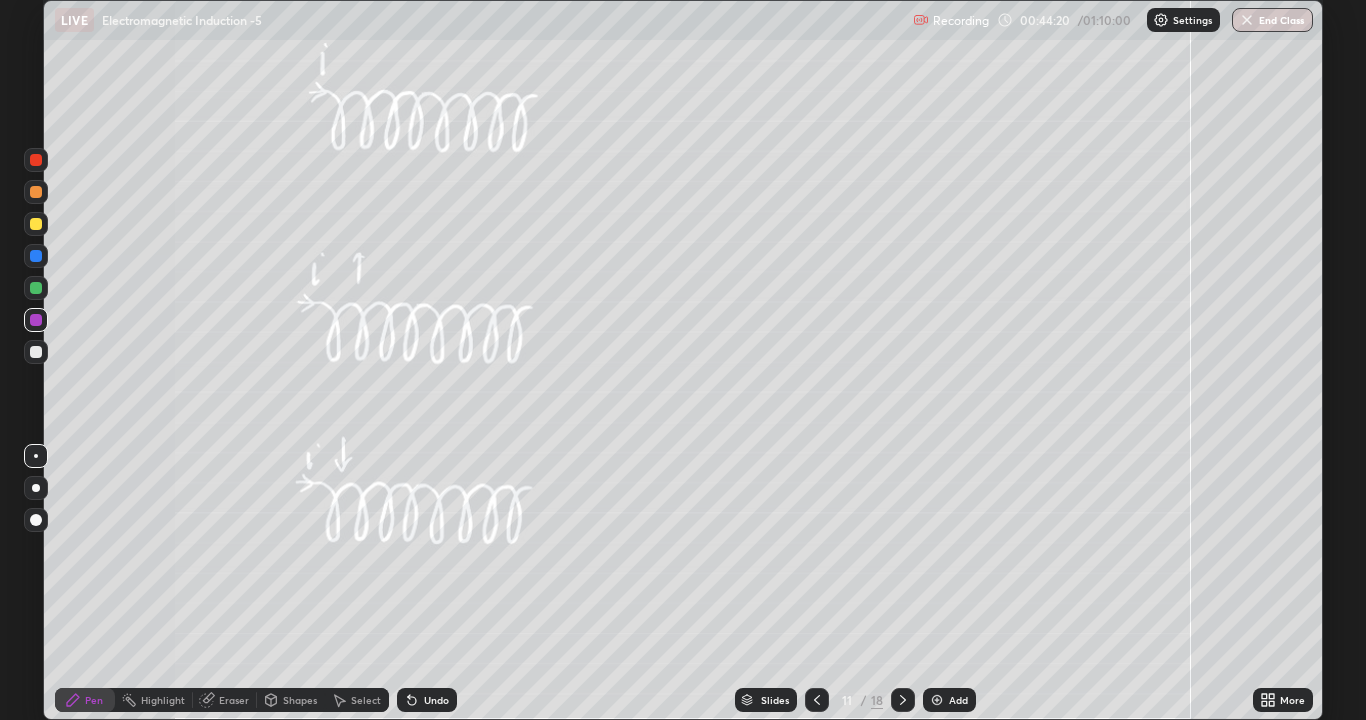 click at bounding box center (36, 488) 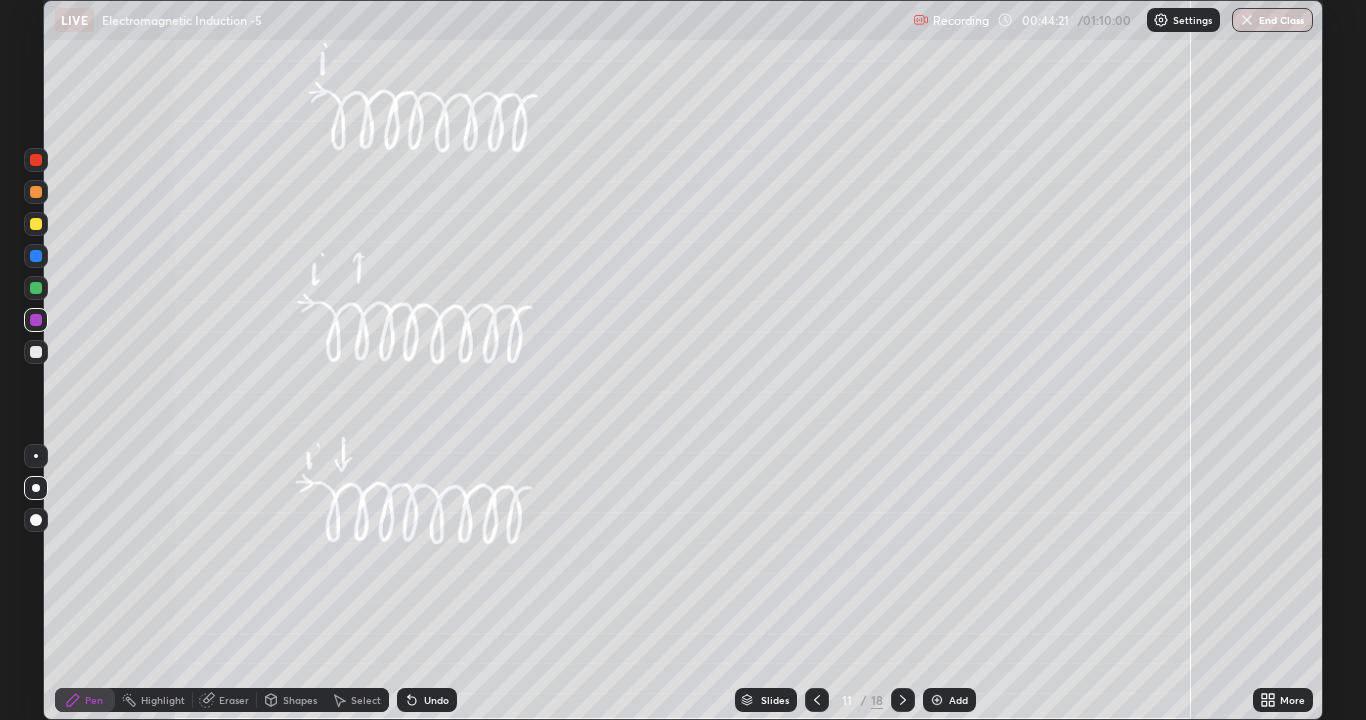 click at bounding box center (36, 352) 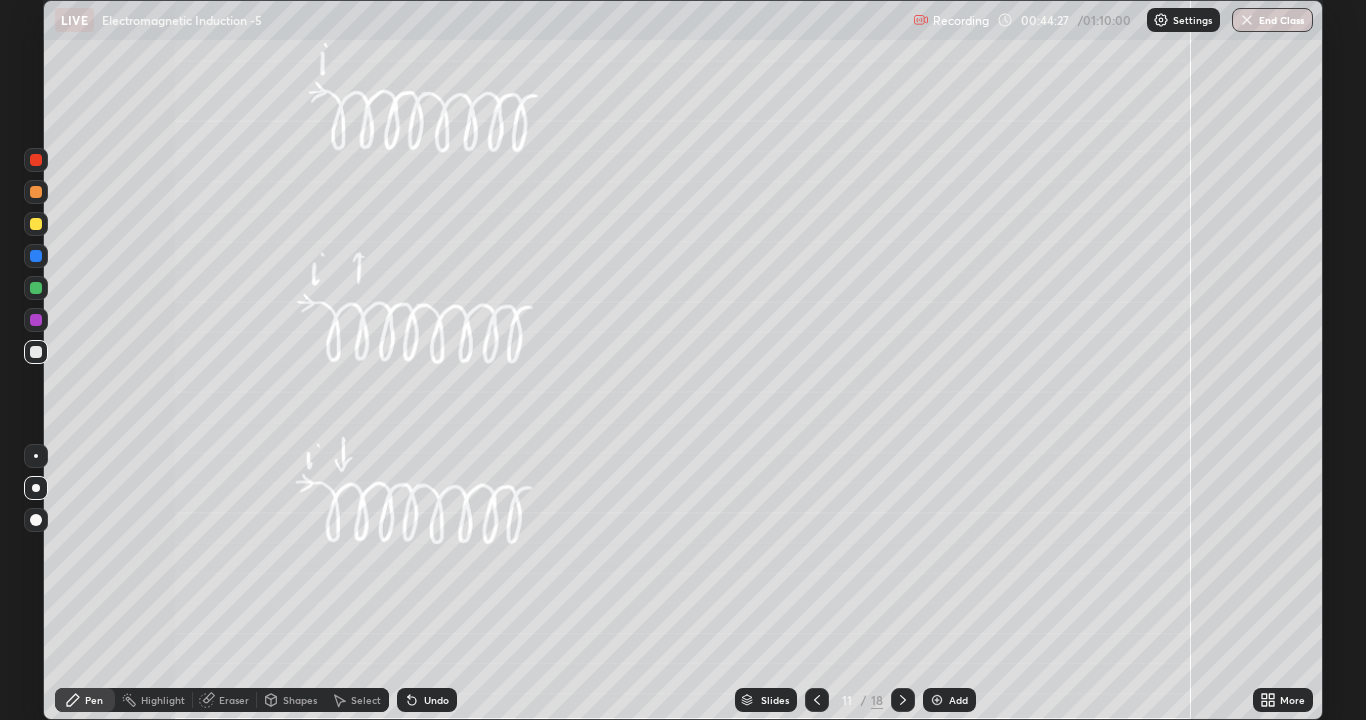 click at bounding box center (36, 320) 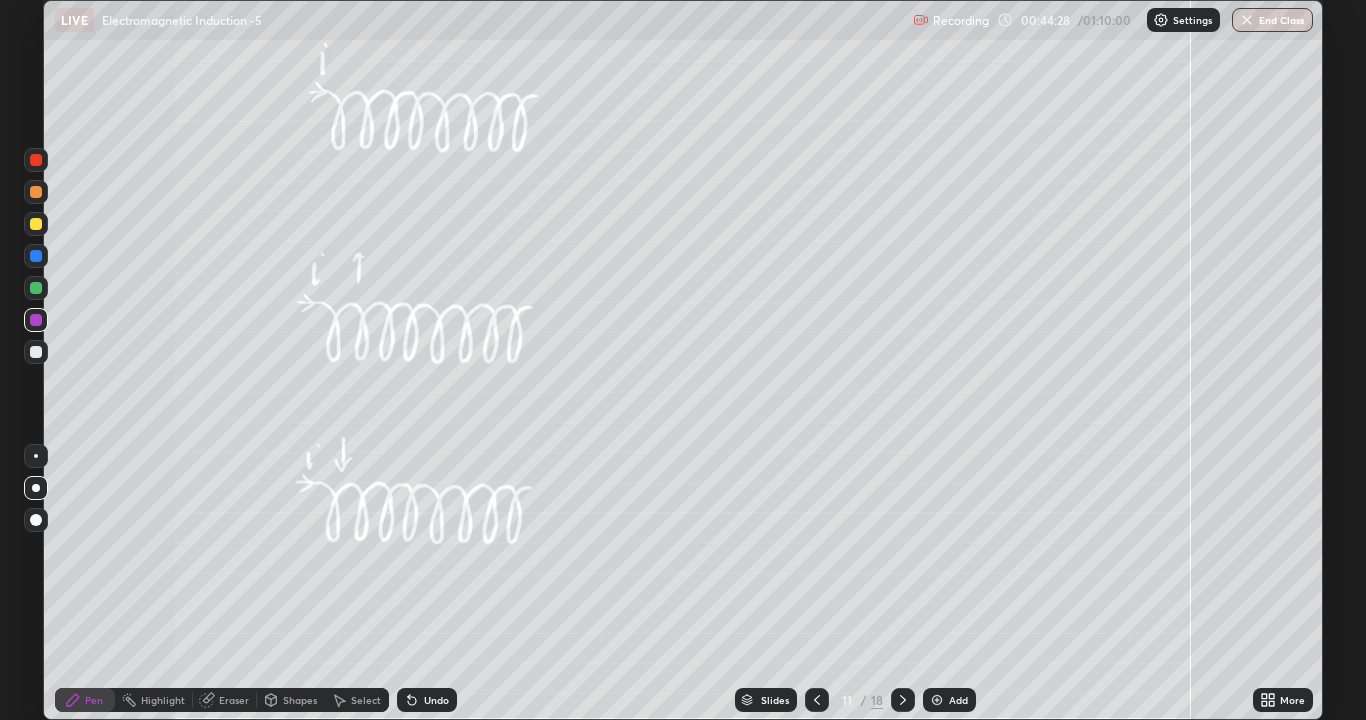 click at bounding box center [36, 456] 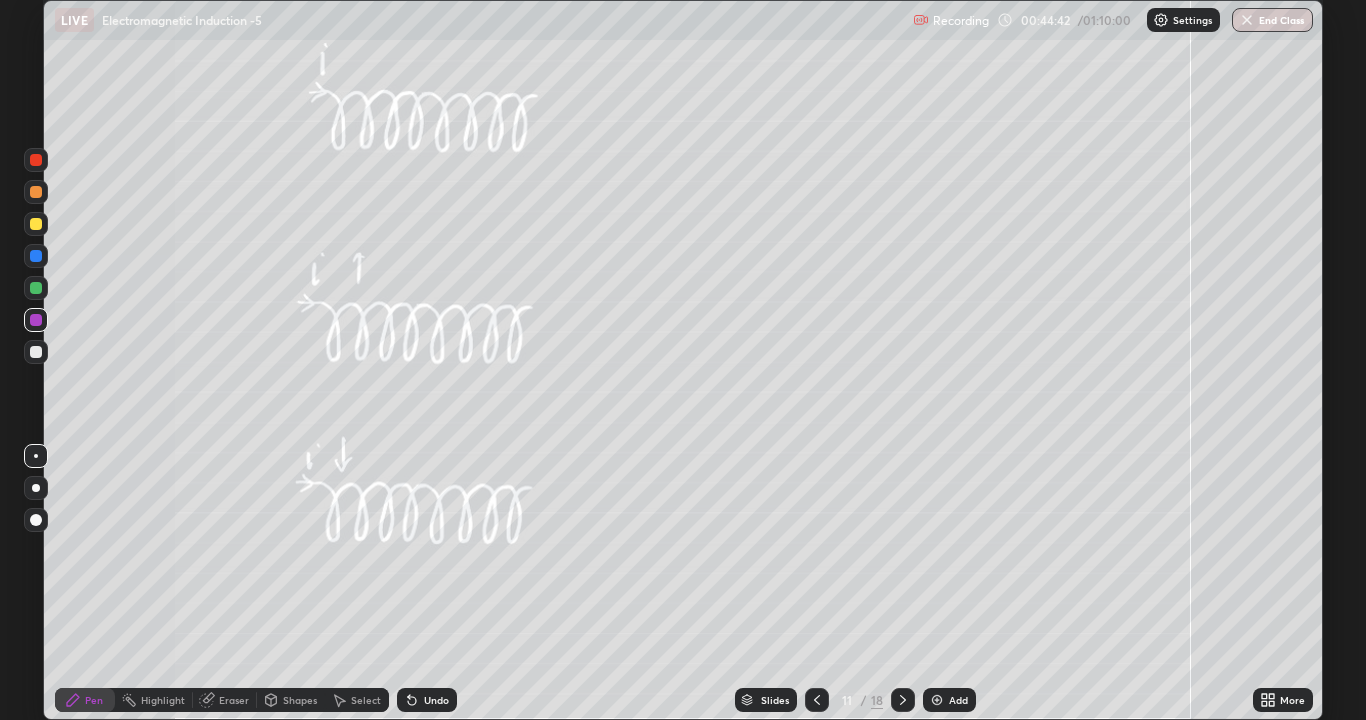 click at bounding box center [36, 352] 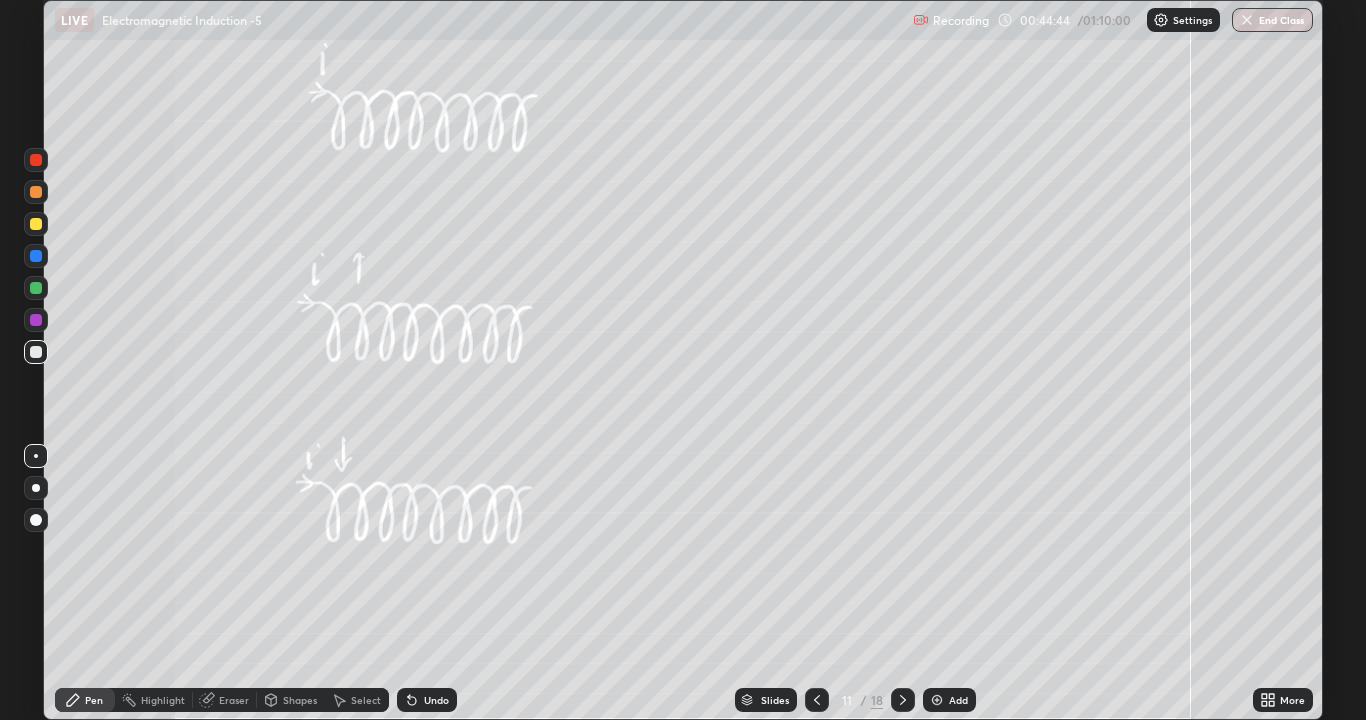 click at bounding box center [36, 256] 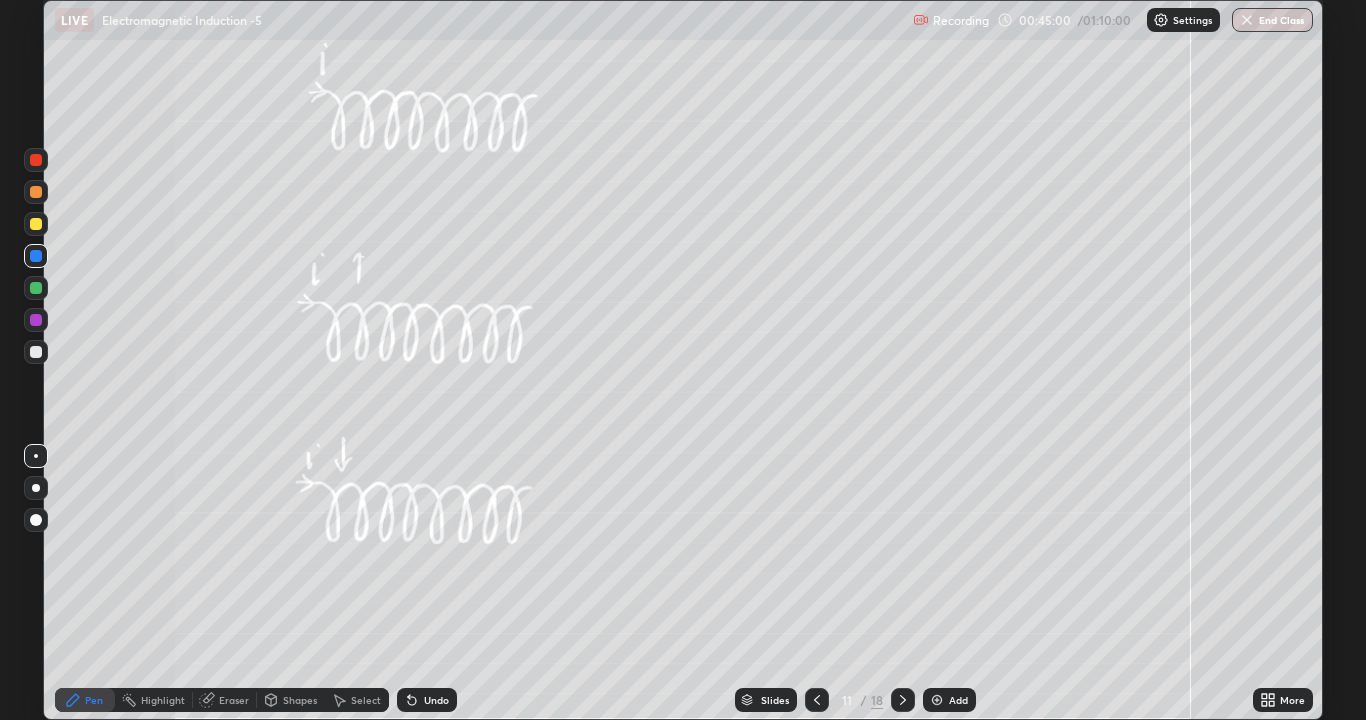 click at bounding box center (36, 224) 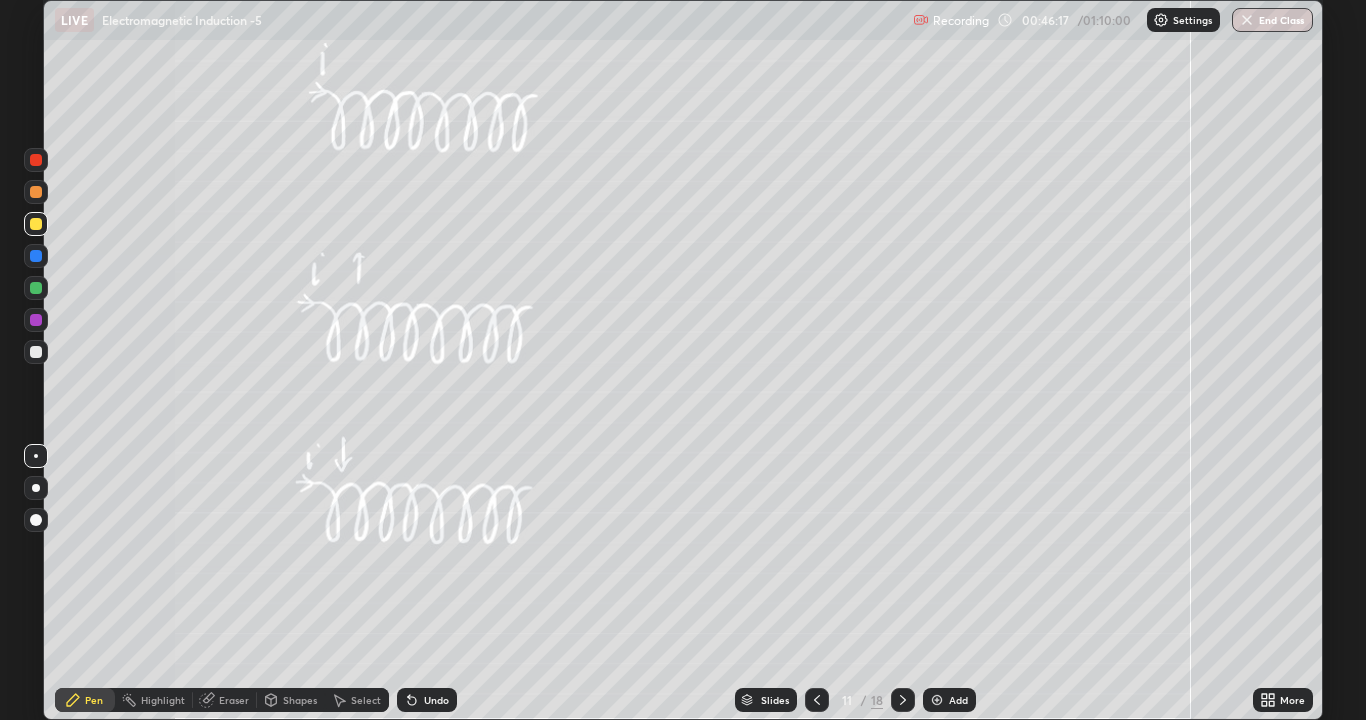 click at bounding box center (36, 224) 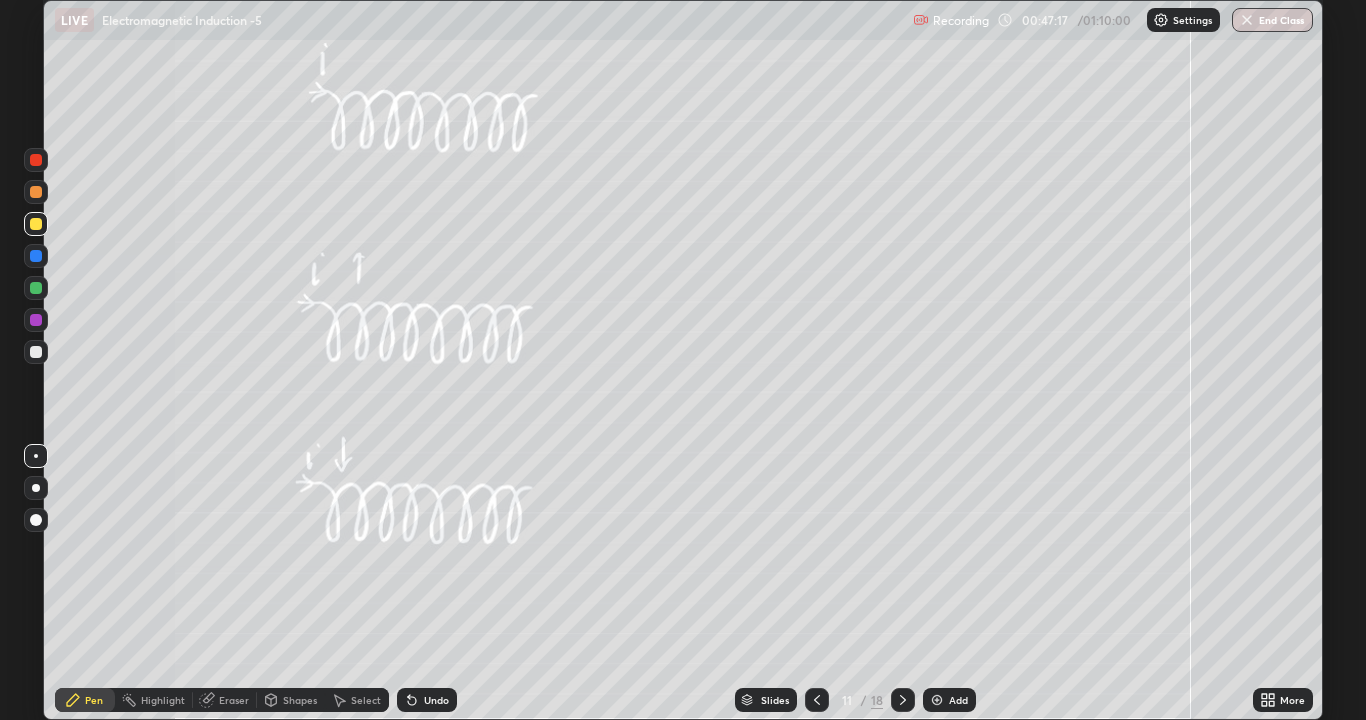 click at bounding box center (36, 352) 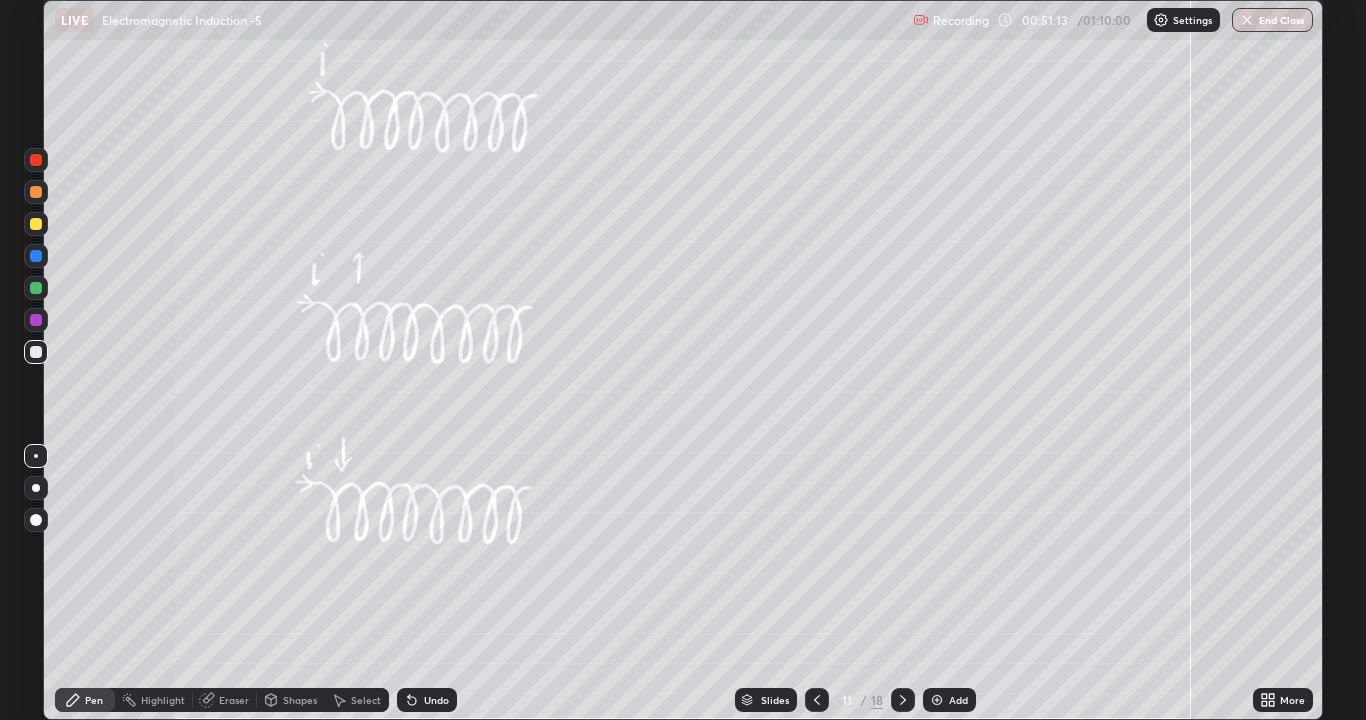 click 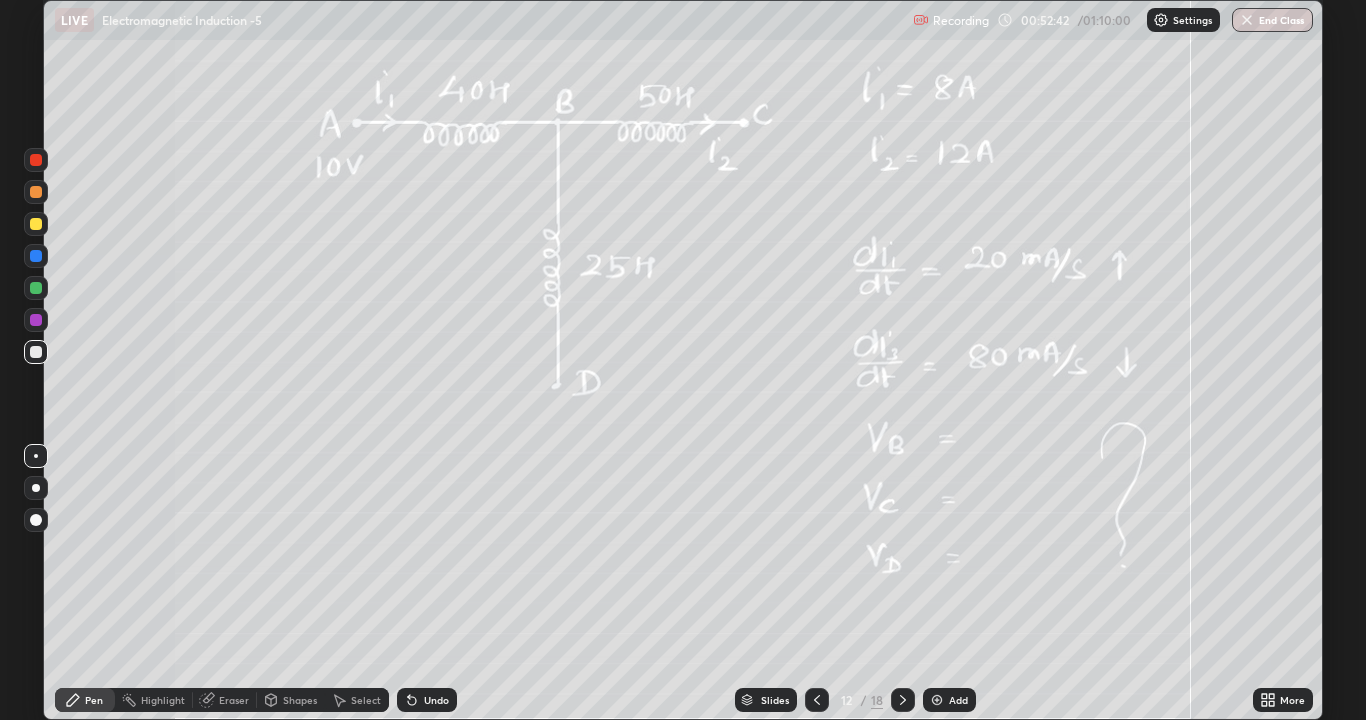 click at bounding box center [36, 224] 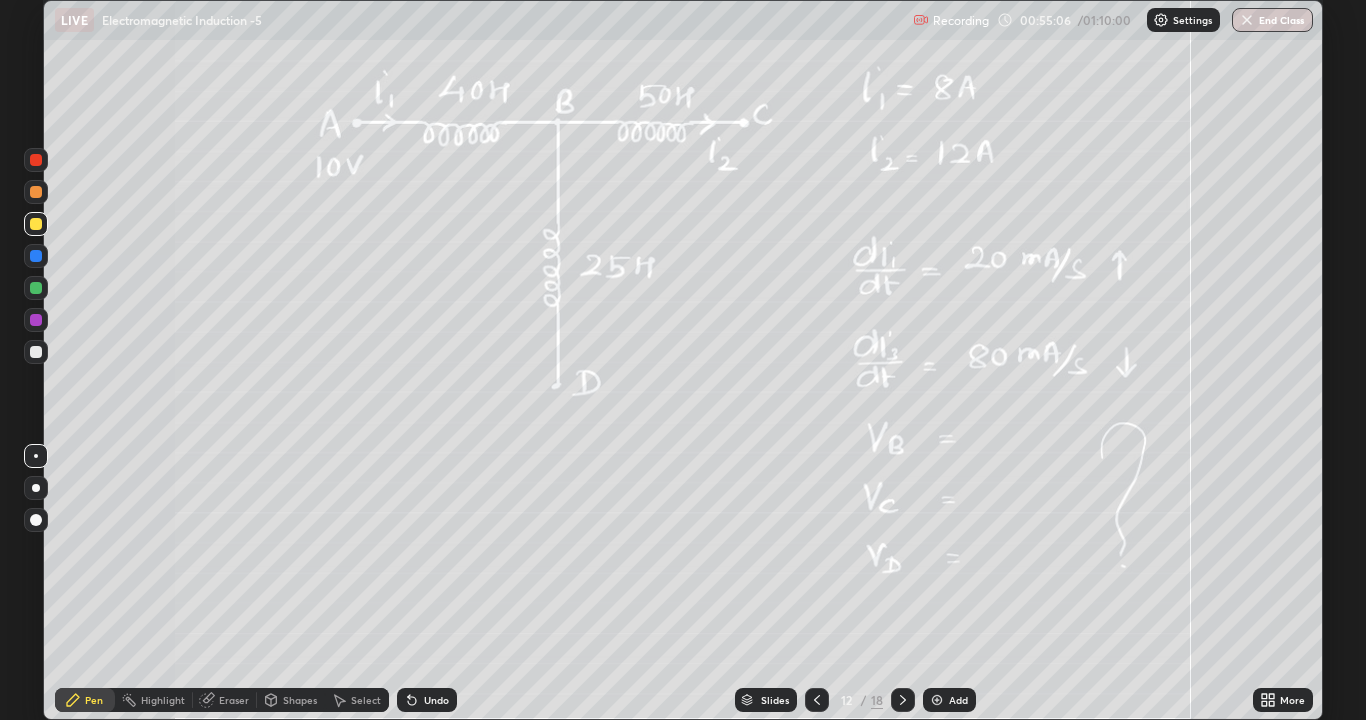 click at bounding box center (36, 352) 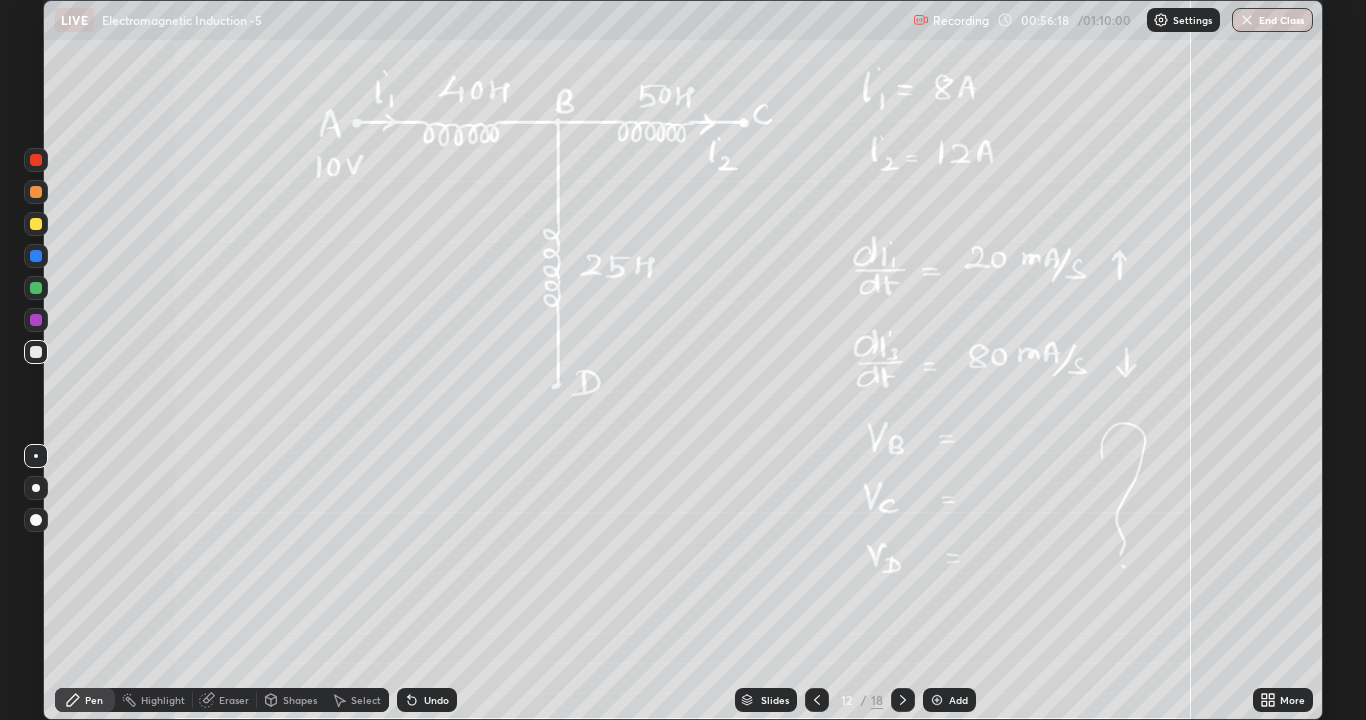 click at bounding box center (36, 288) 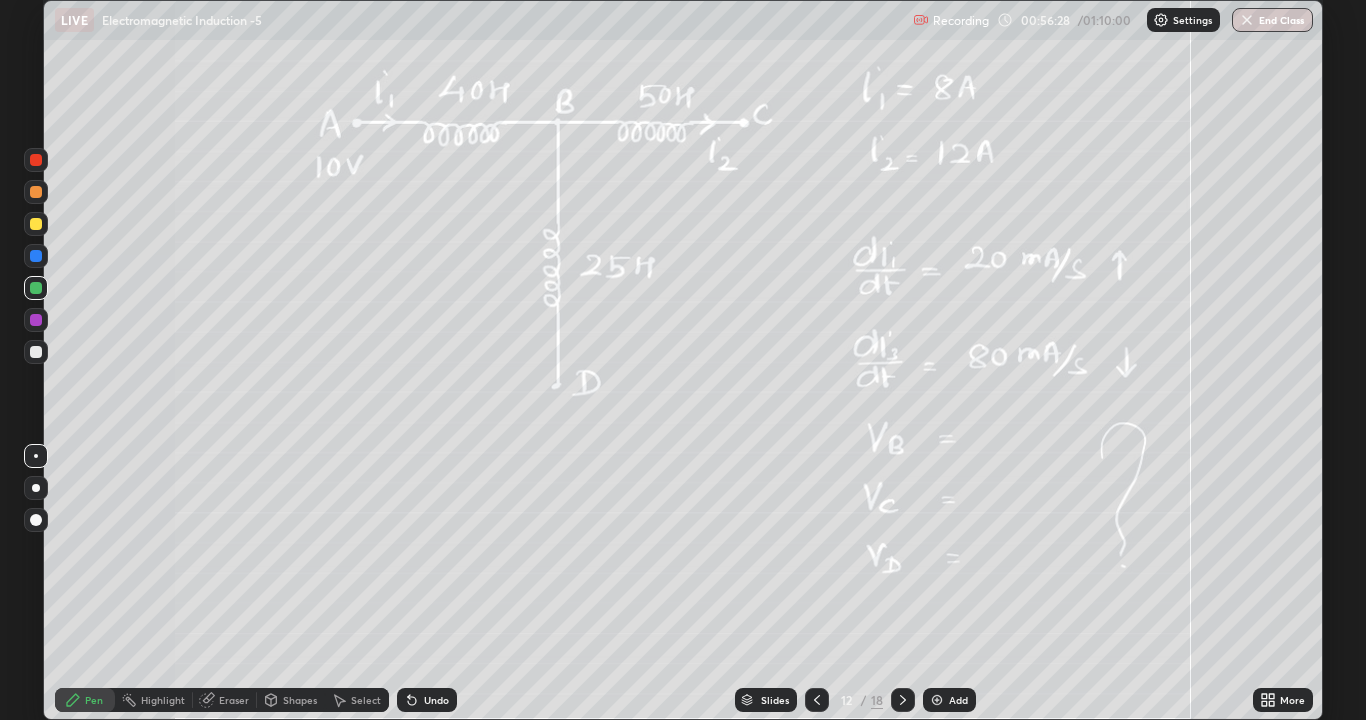 click 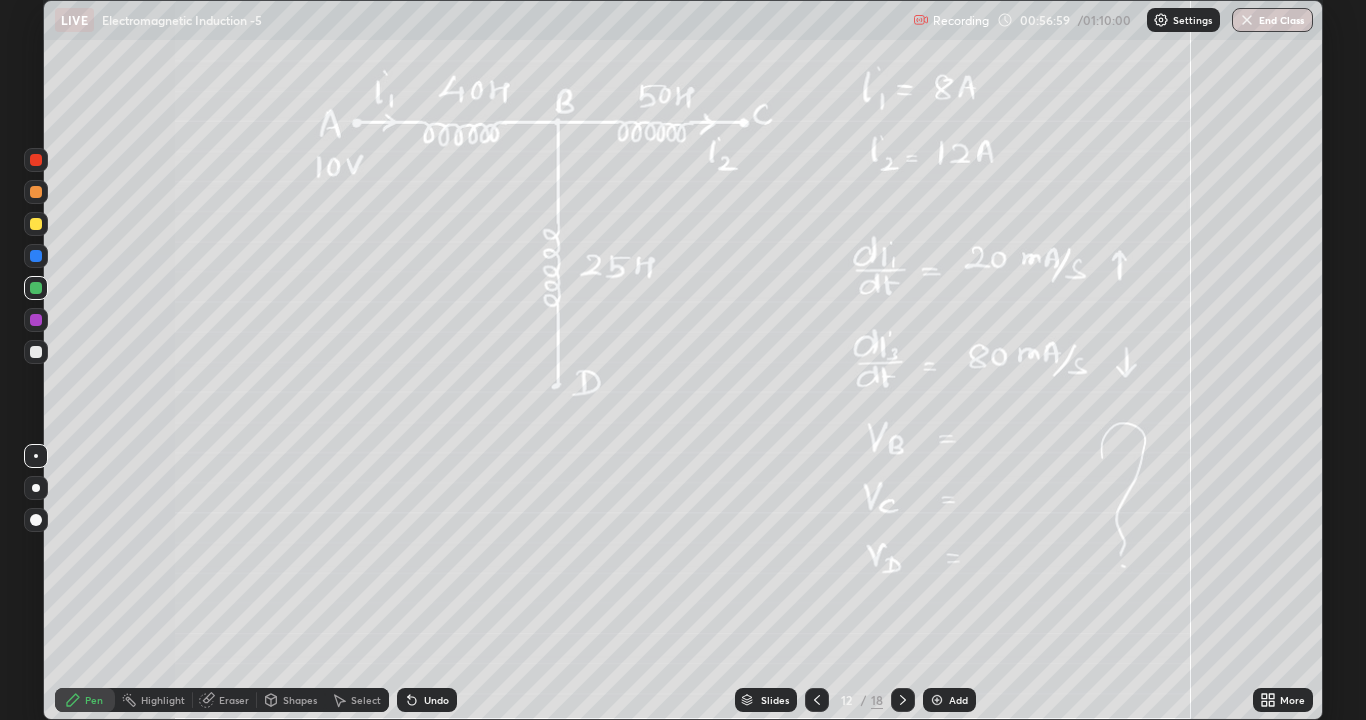 click at bounding box center (36, 320) 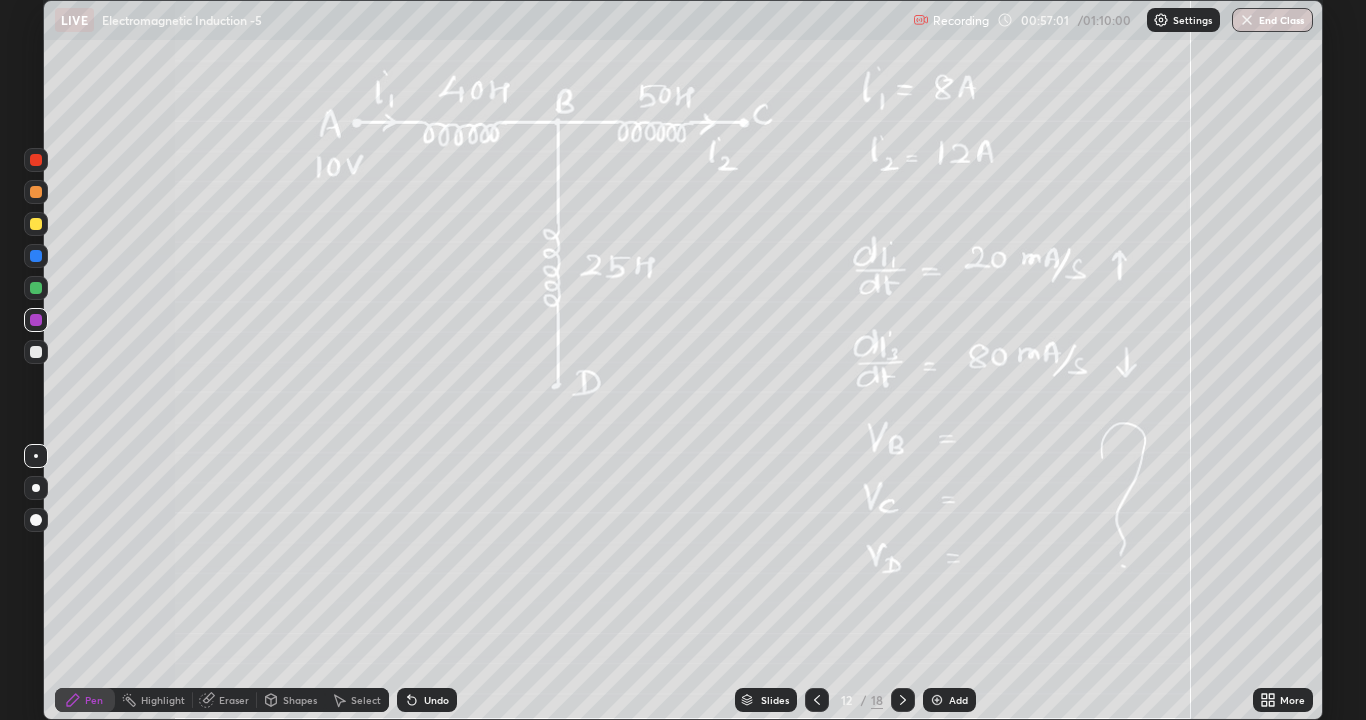 click at bounding box center [36, 224] 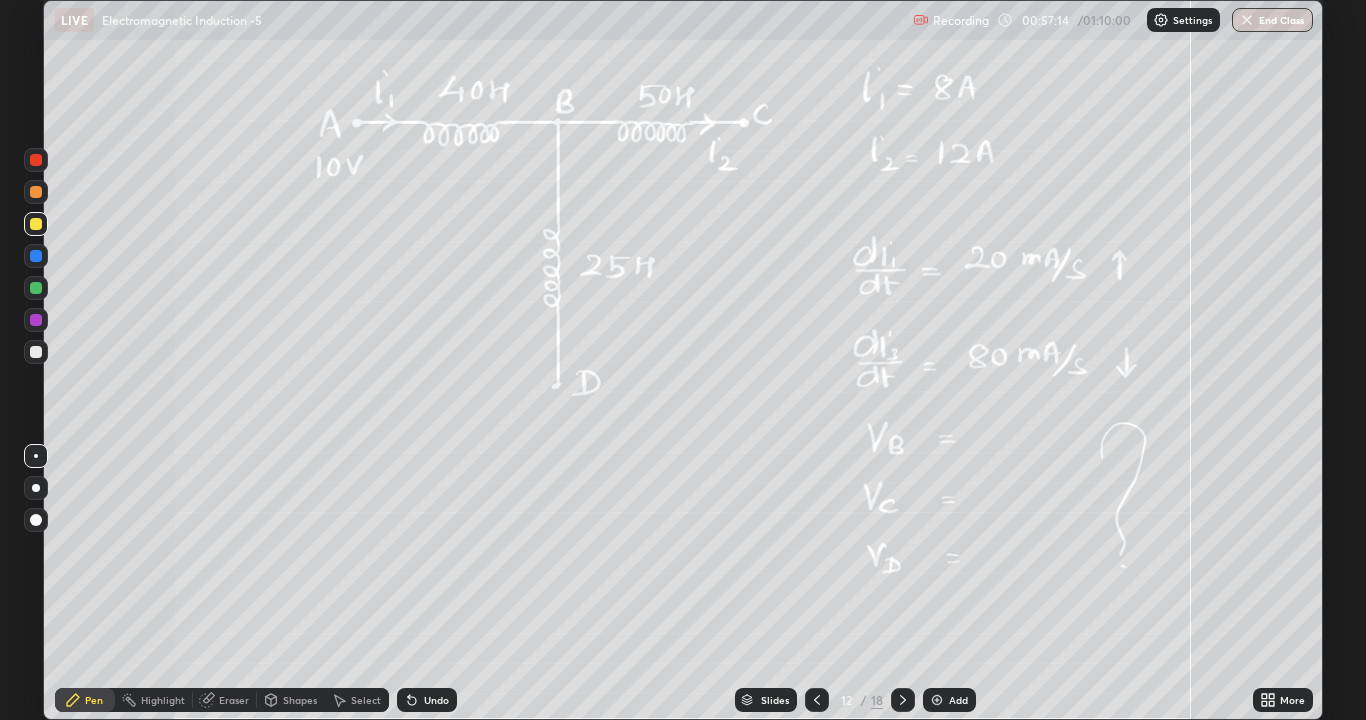click at bounding box center (36, 352) 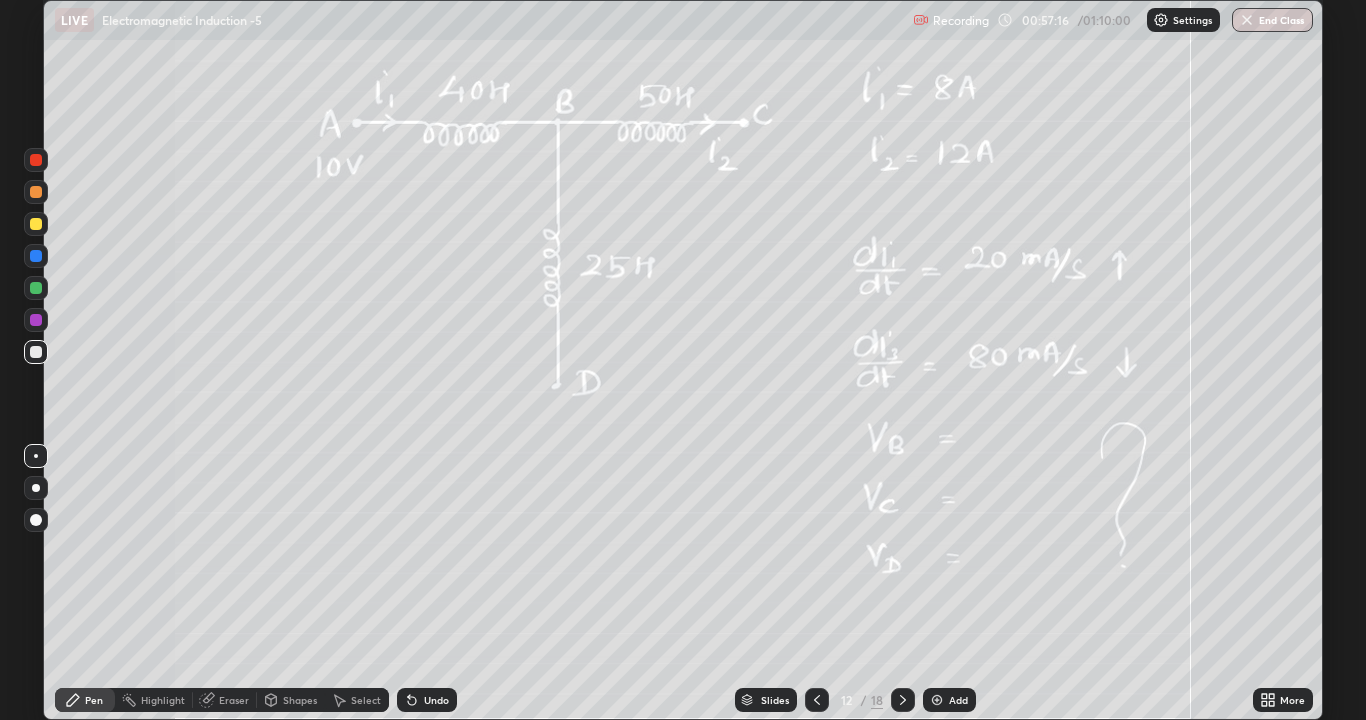 click at bounding box center (36, 224) 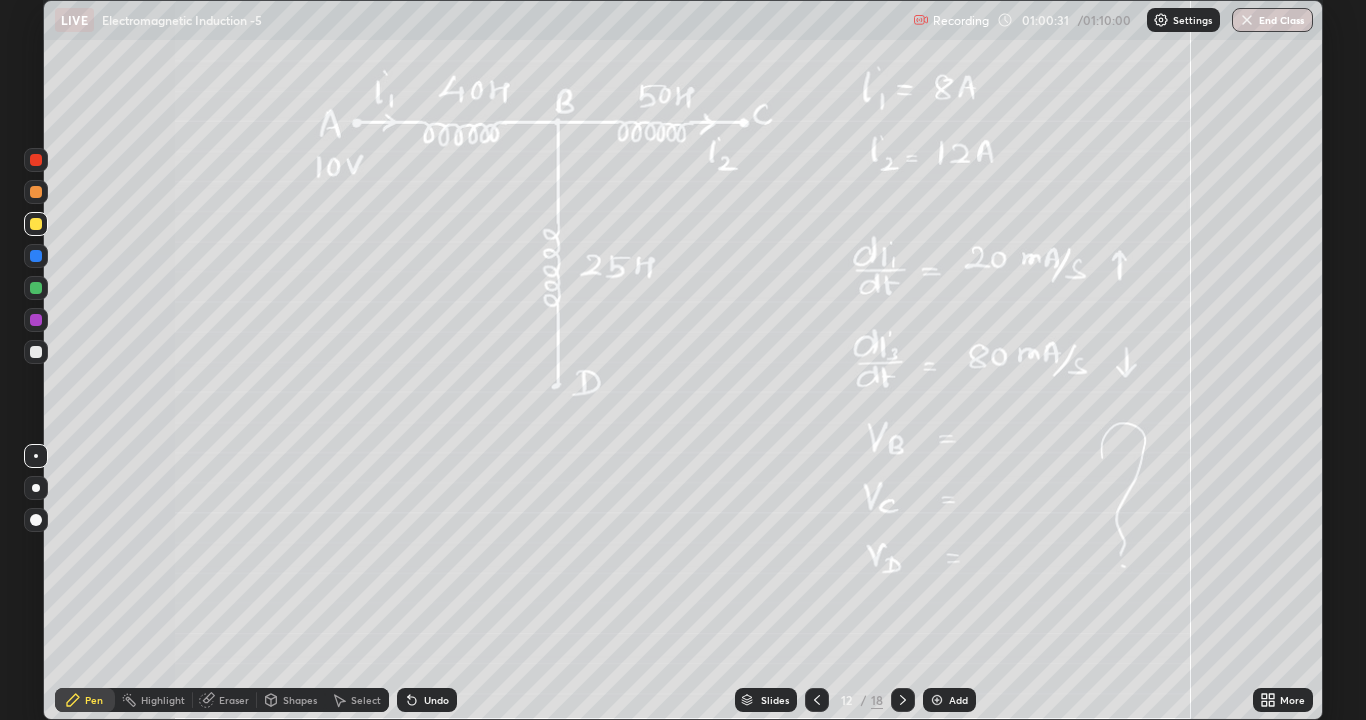 click 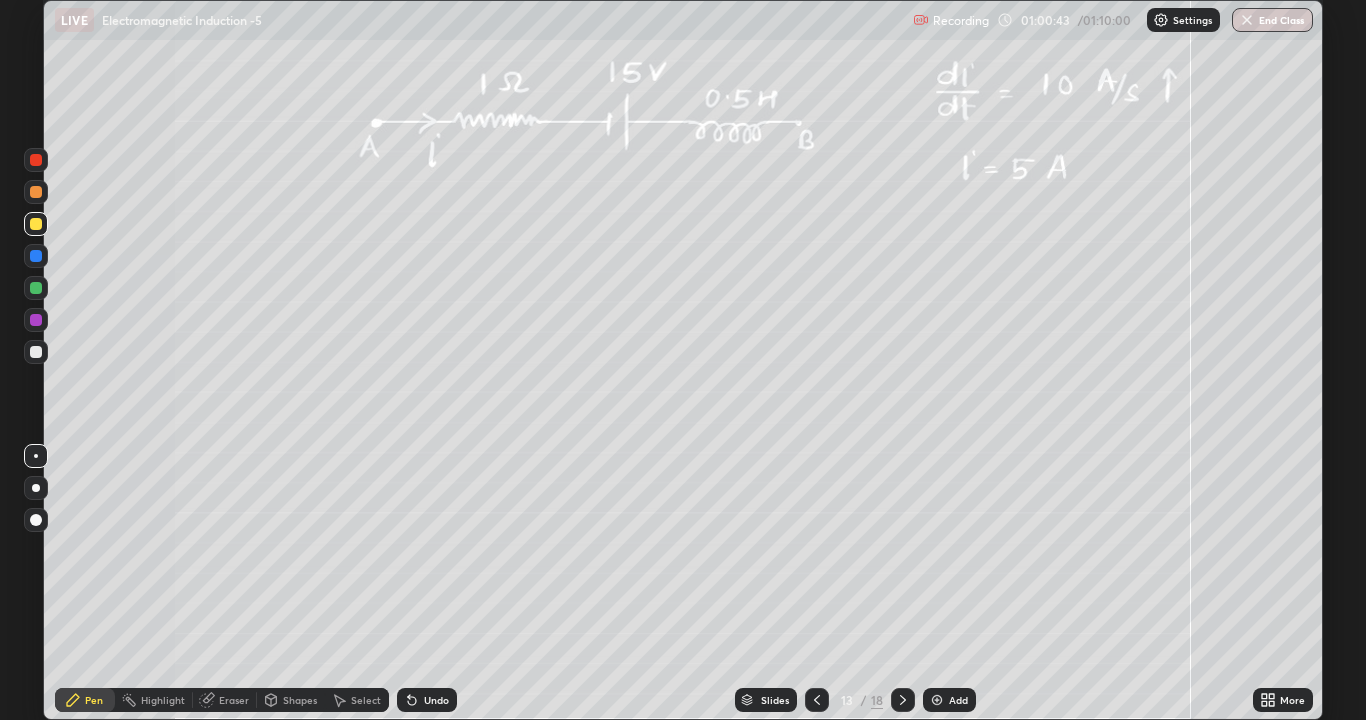 click at bounding box center [36, 352] 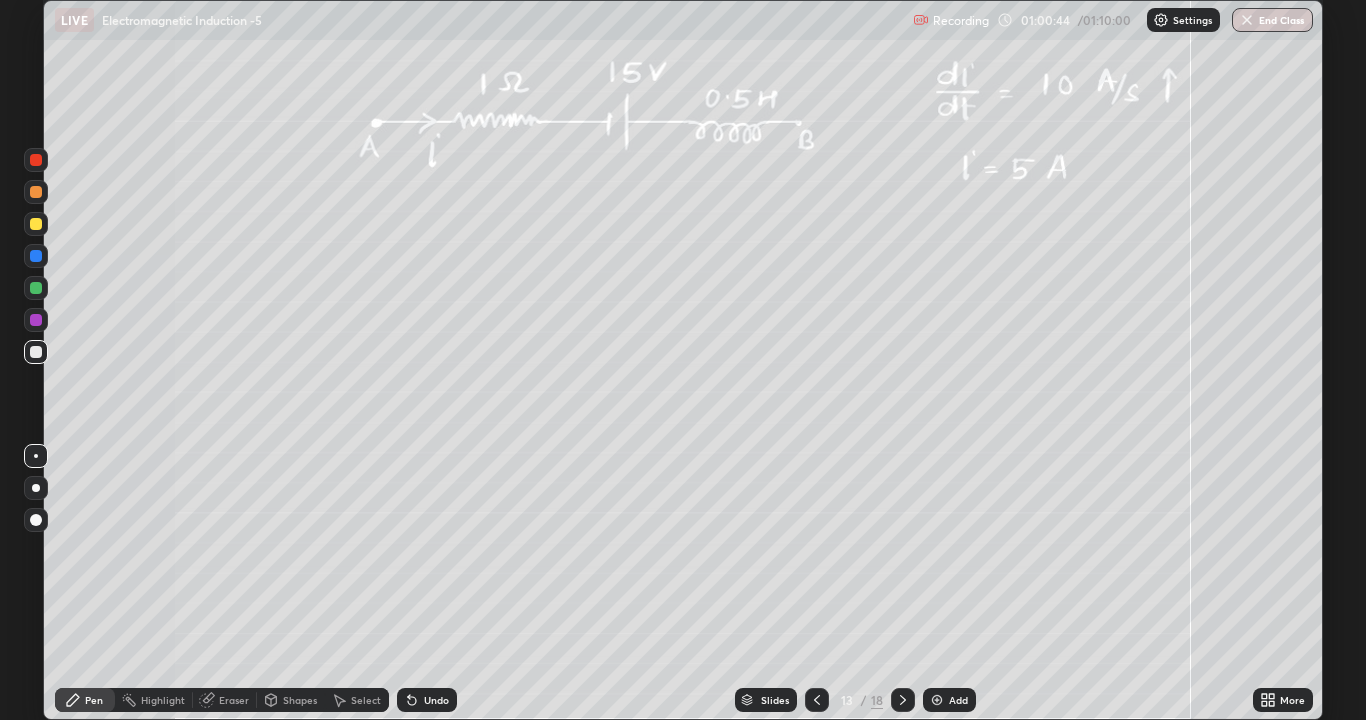 click at bounding box center [36, 320] 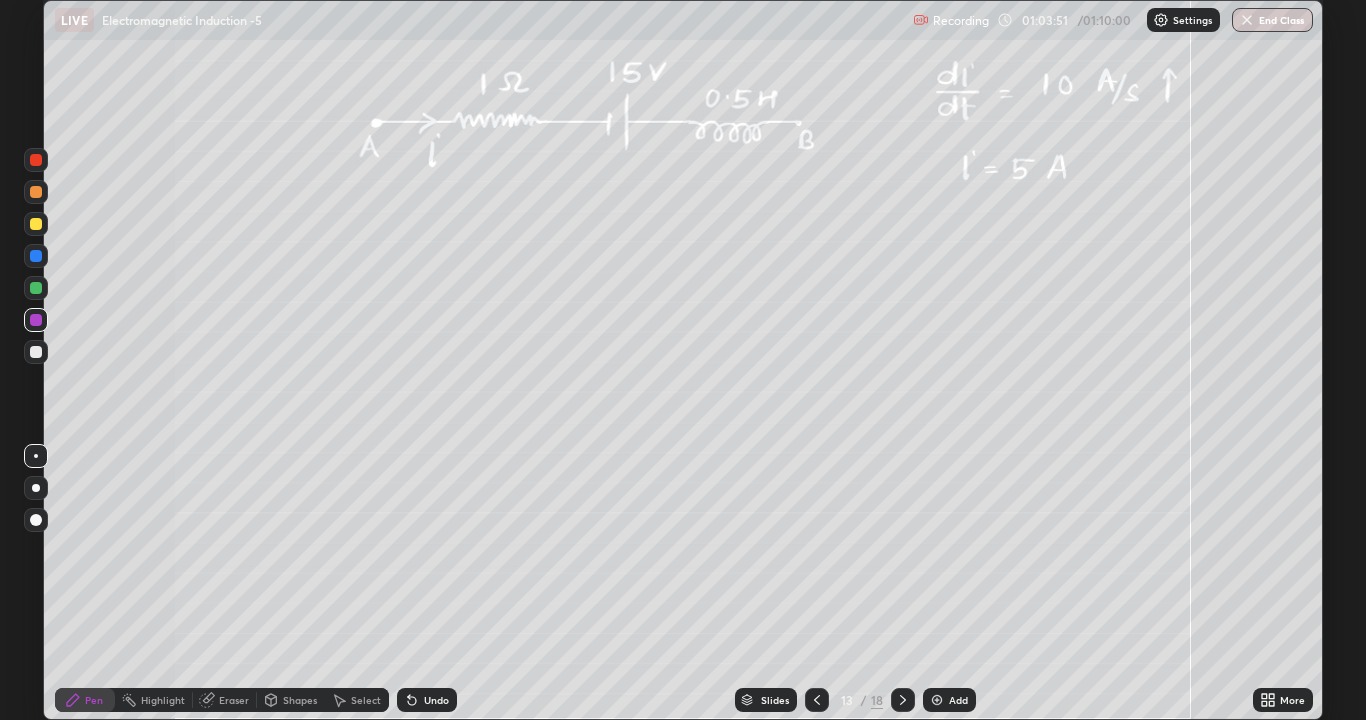 click at bounding box center (36, 224) 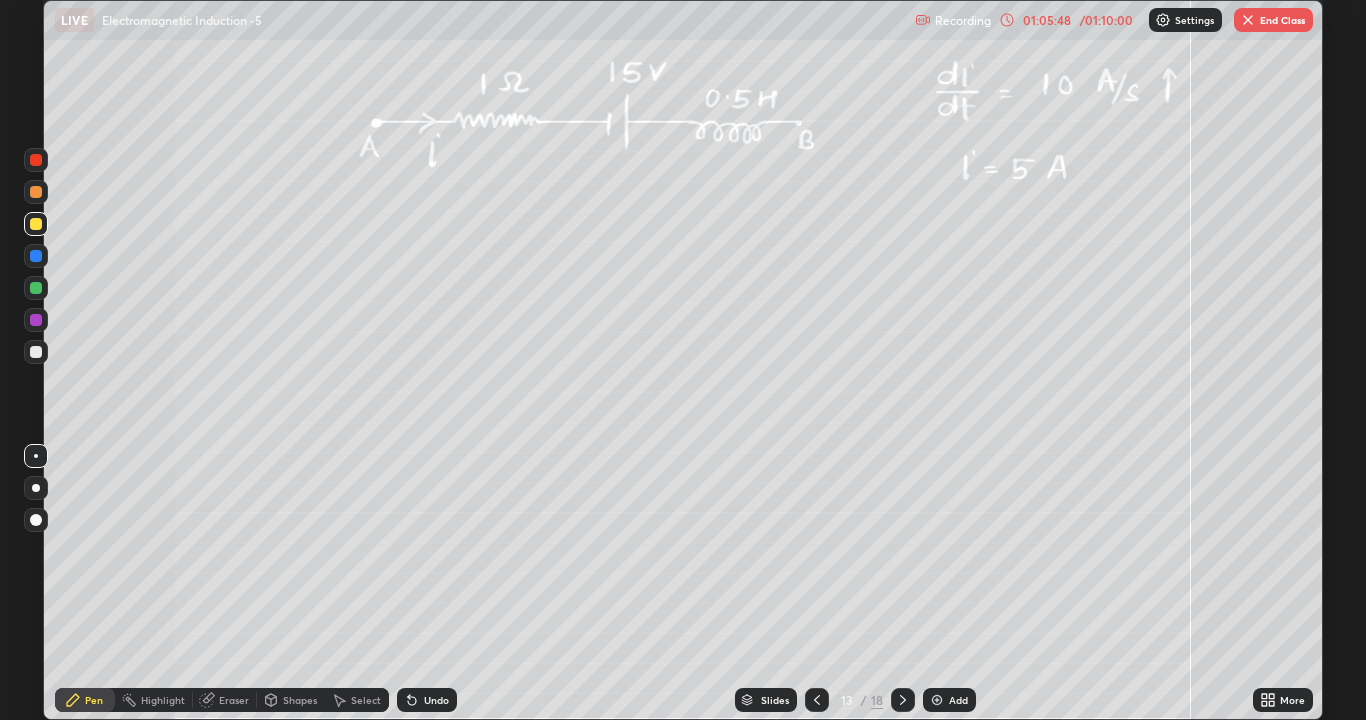 click on "Eraser" at bounding box center [234, 700] 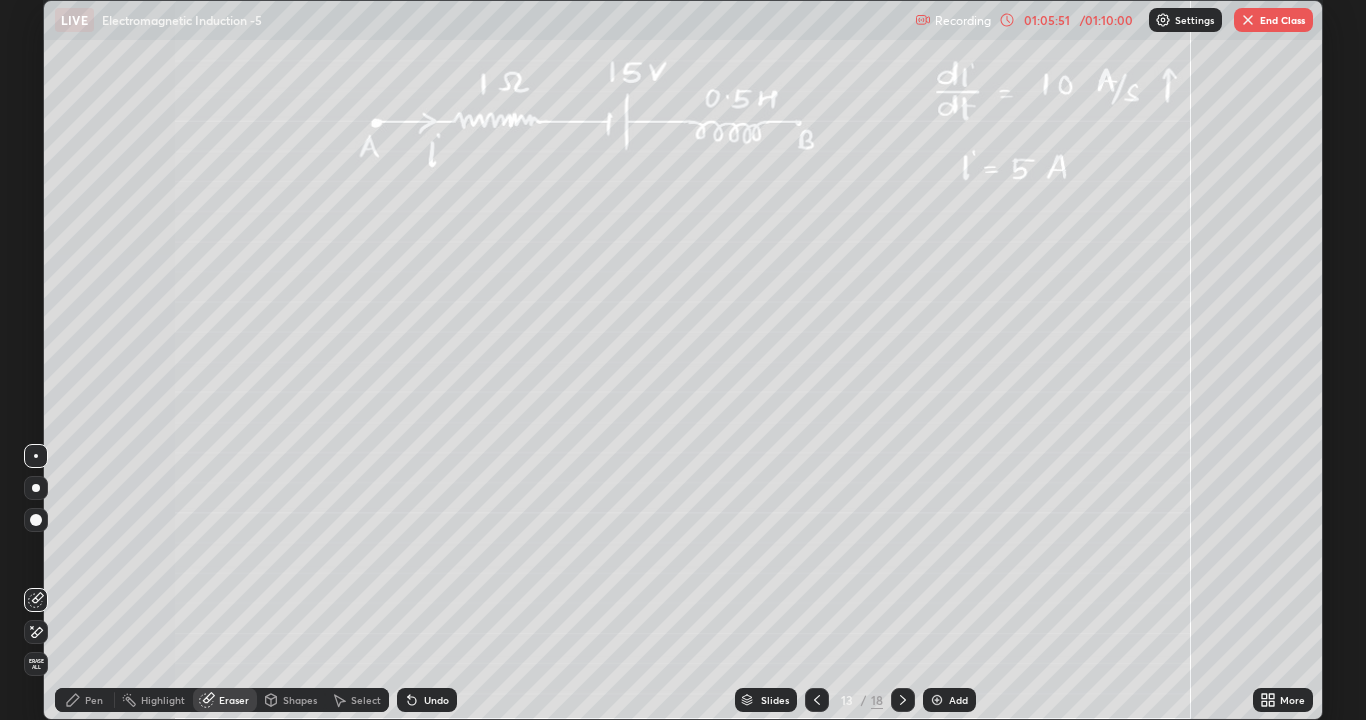 click on "Pen" at bounding box center (94, 700) 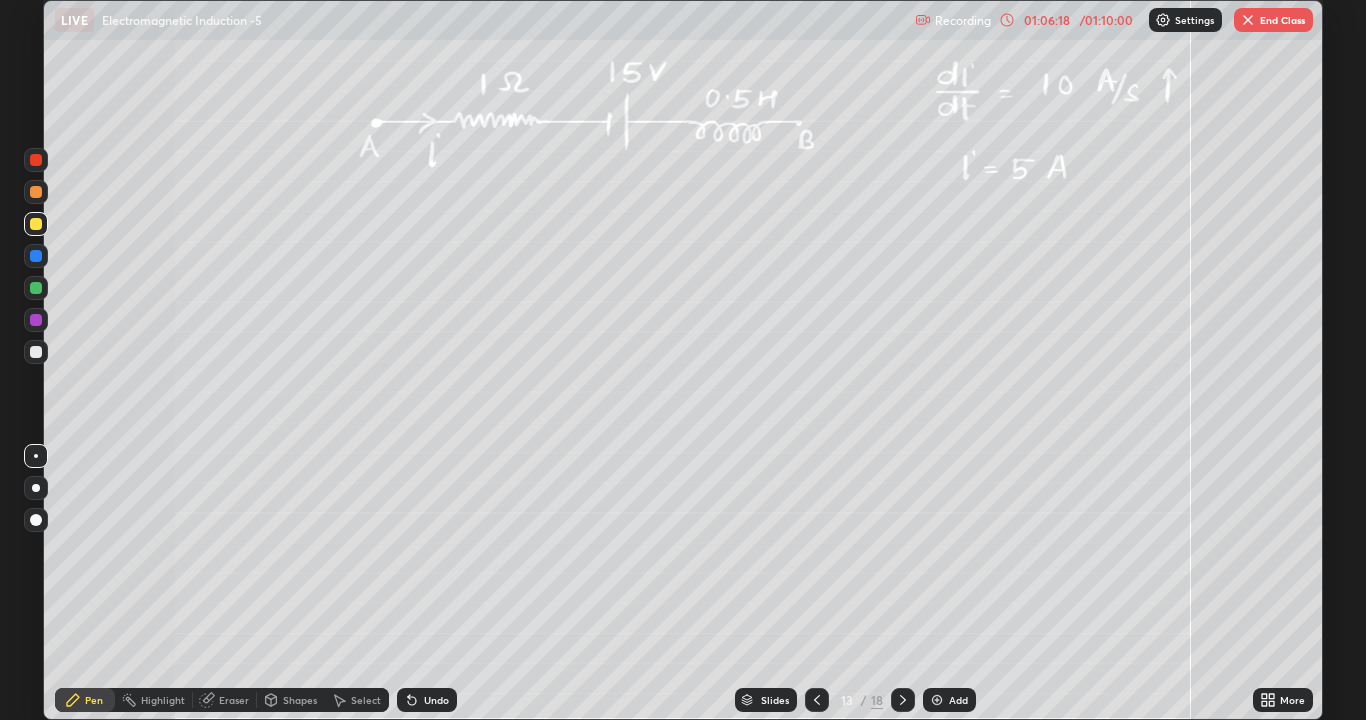 click at bounding box center (36, 352) 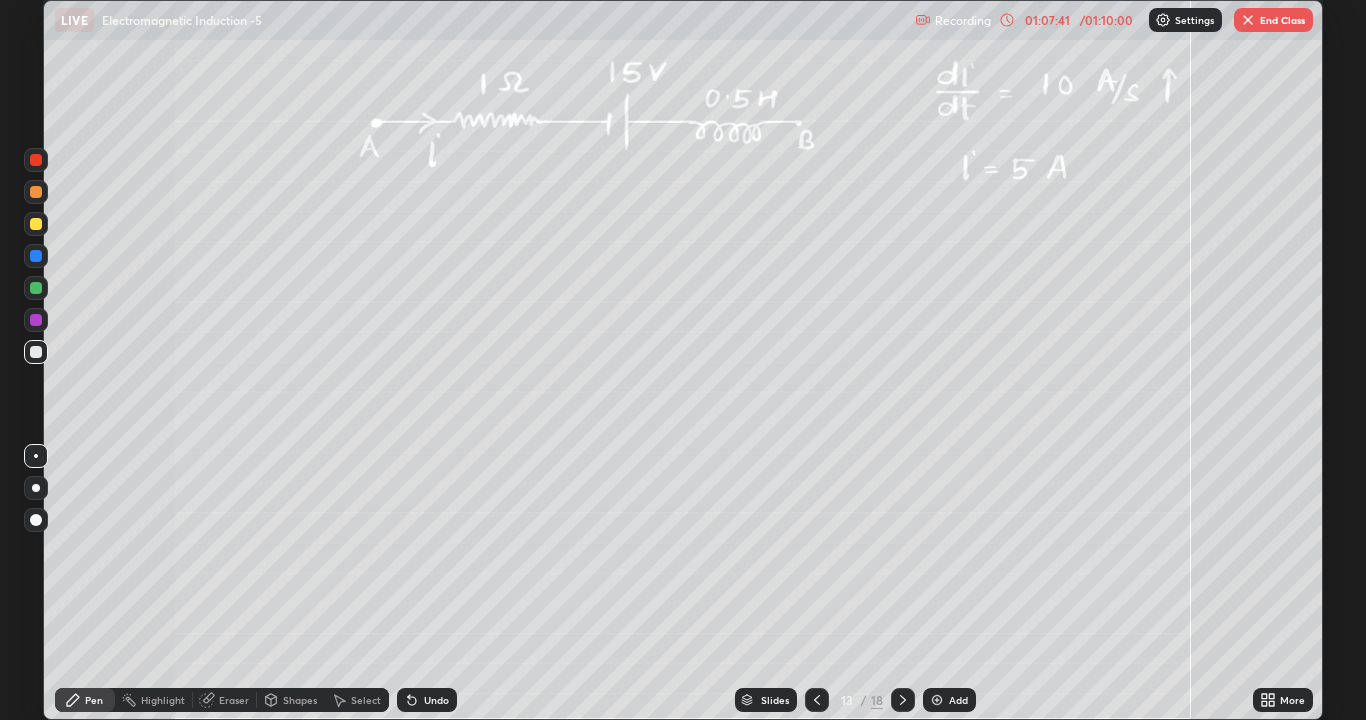 click on "End Class" at bounding box center [1273, 20] 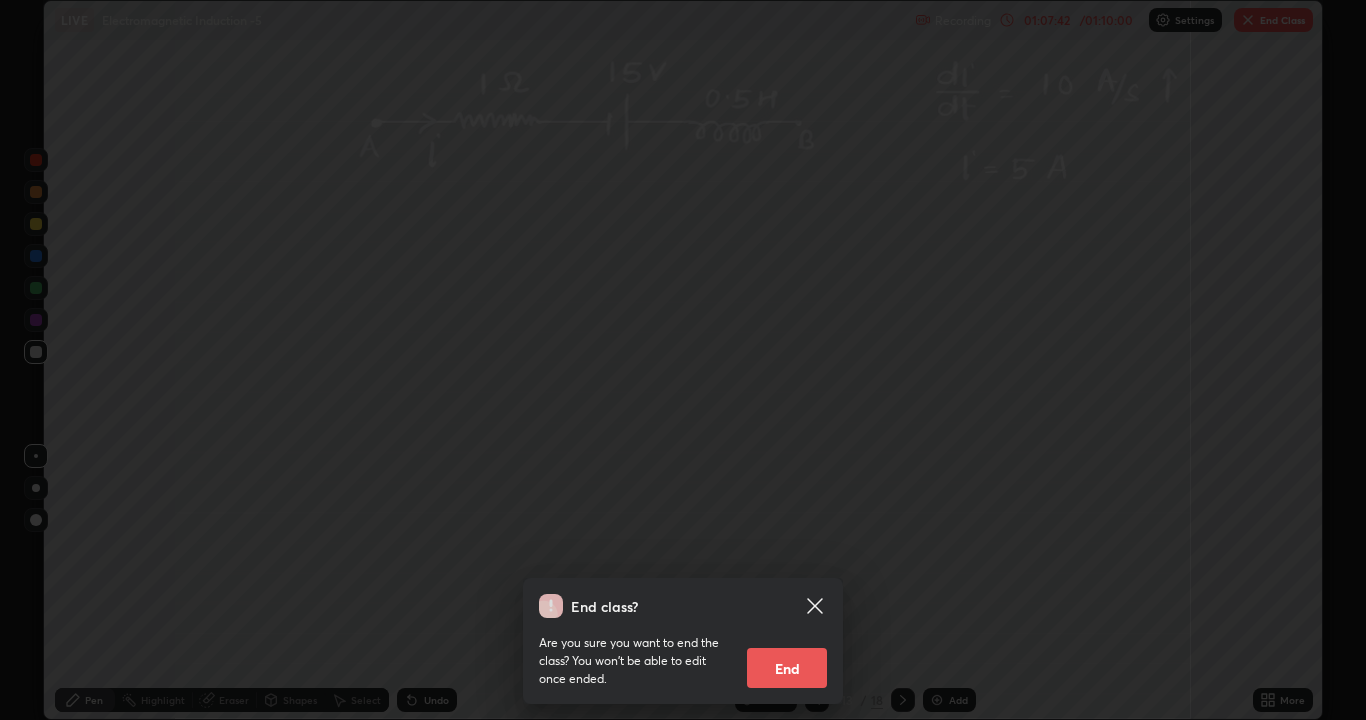 click on "End" at bounding box center [787, 668] 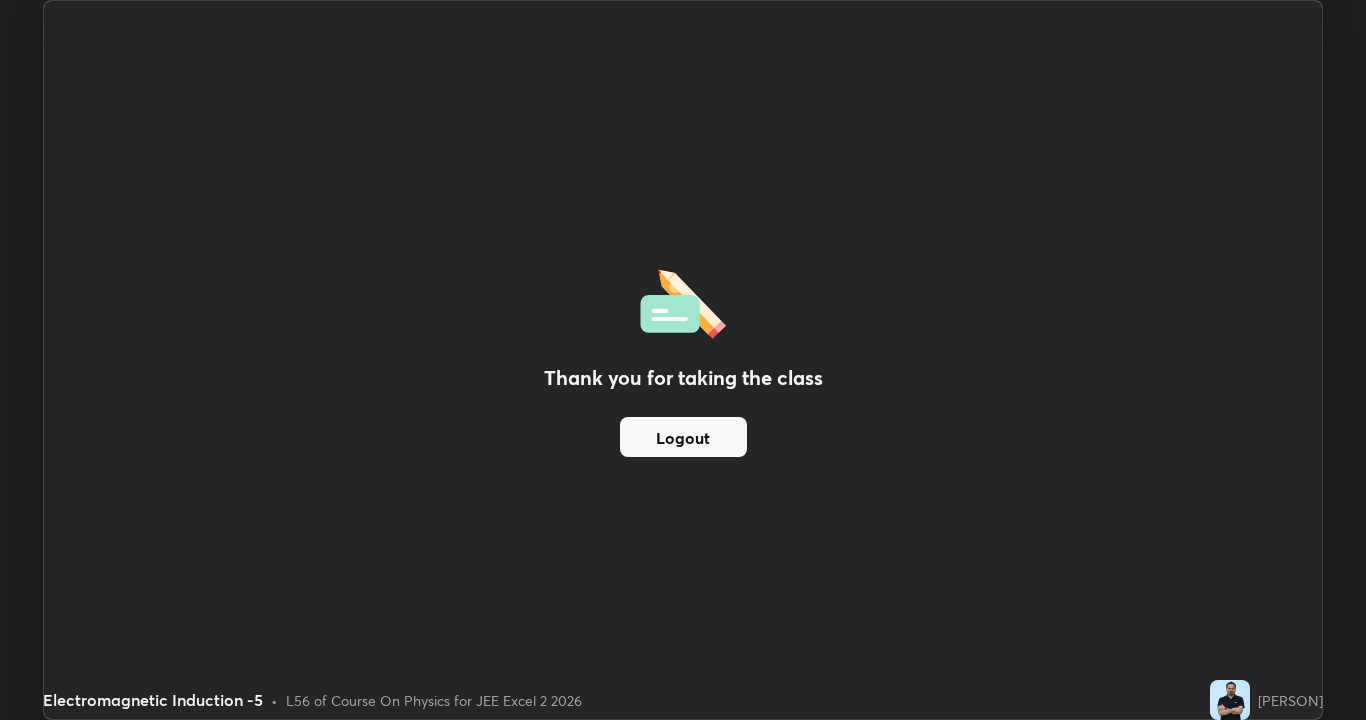 click on "Logout" at bounding box center (683, 437) 